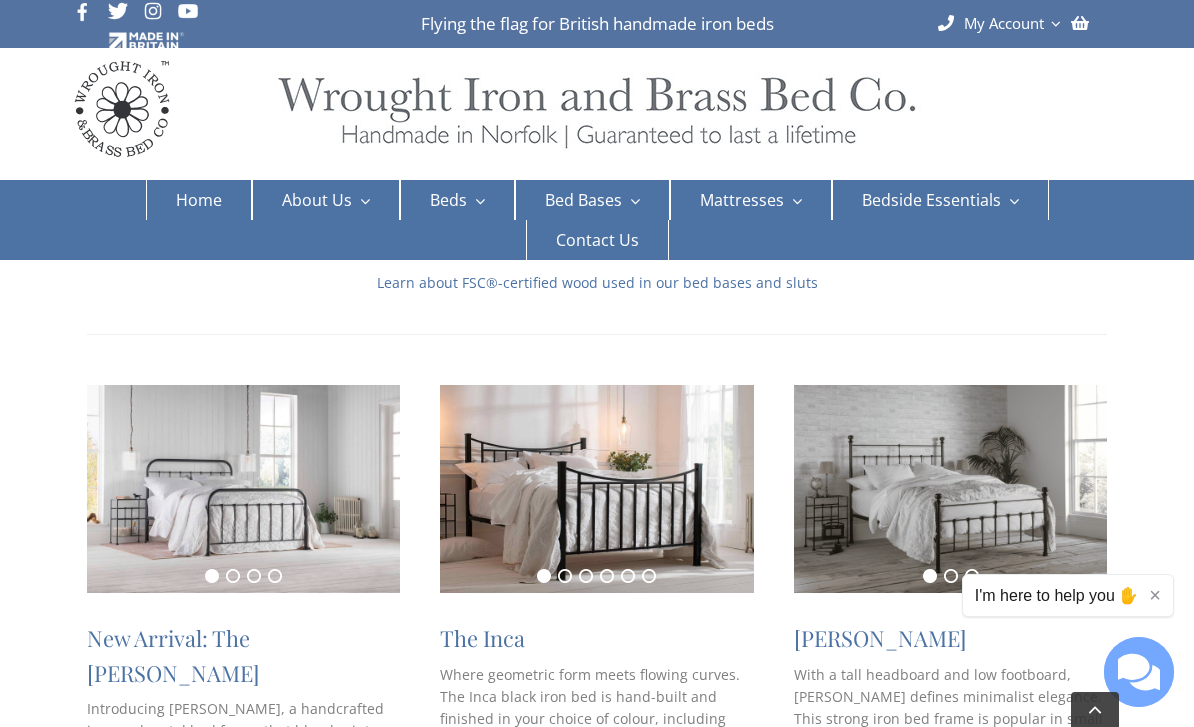 scroll, scrollTop: 268, scrollLeft: 0, axis: vertical 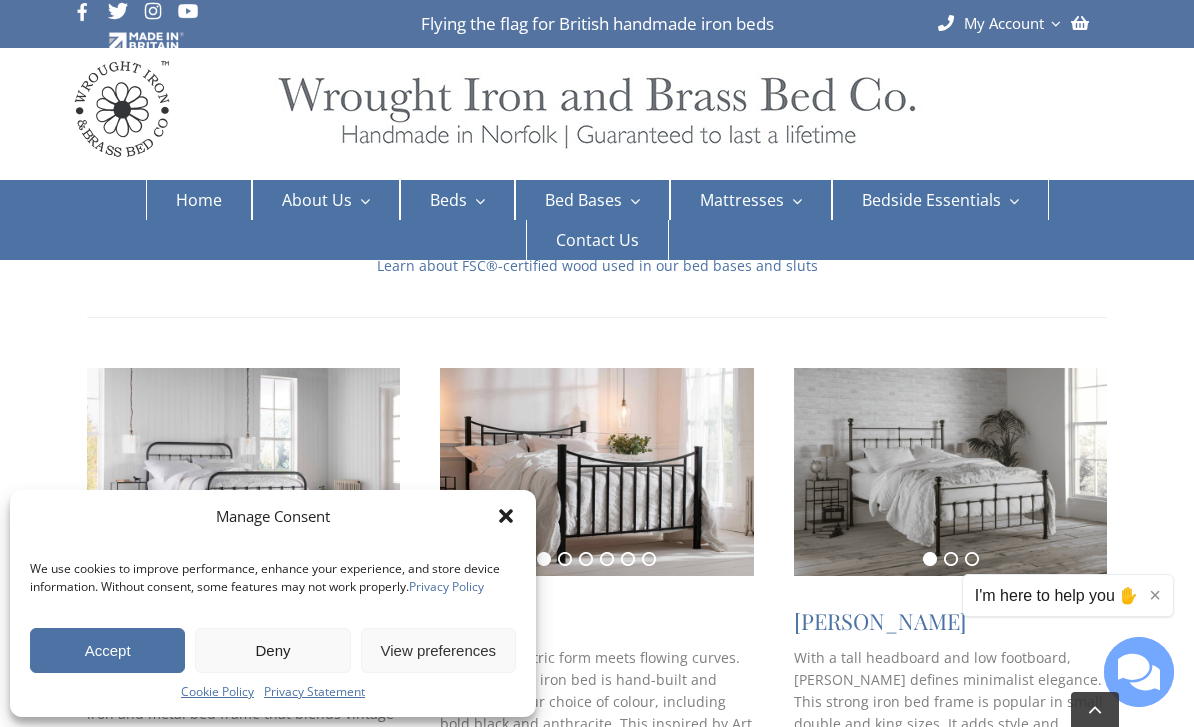 click on "Manage Consent" at bounding box center (273, 517) 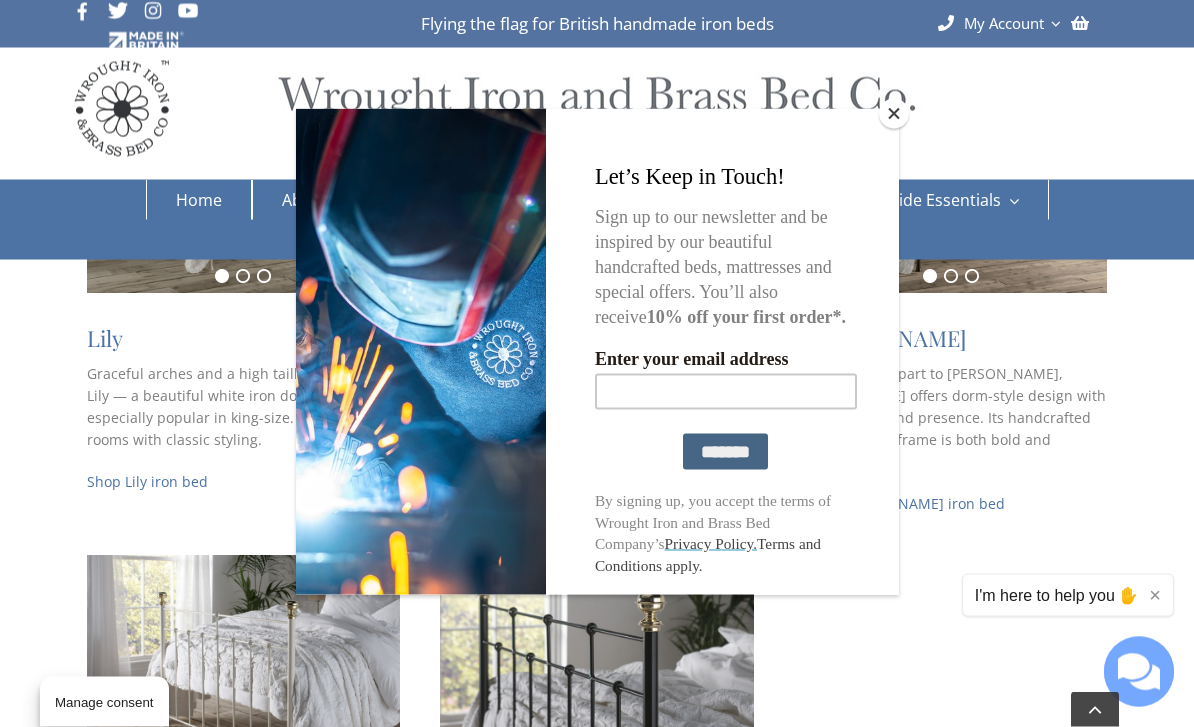 scroll, scrollTop: 1659, scrollLeft: 0, axis: vertical 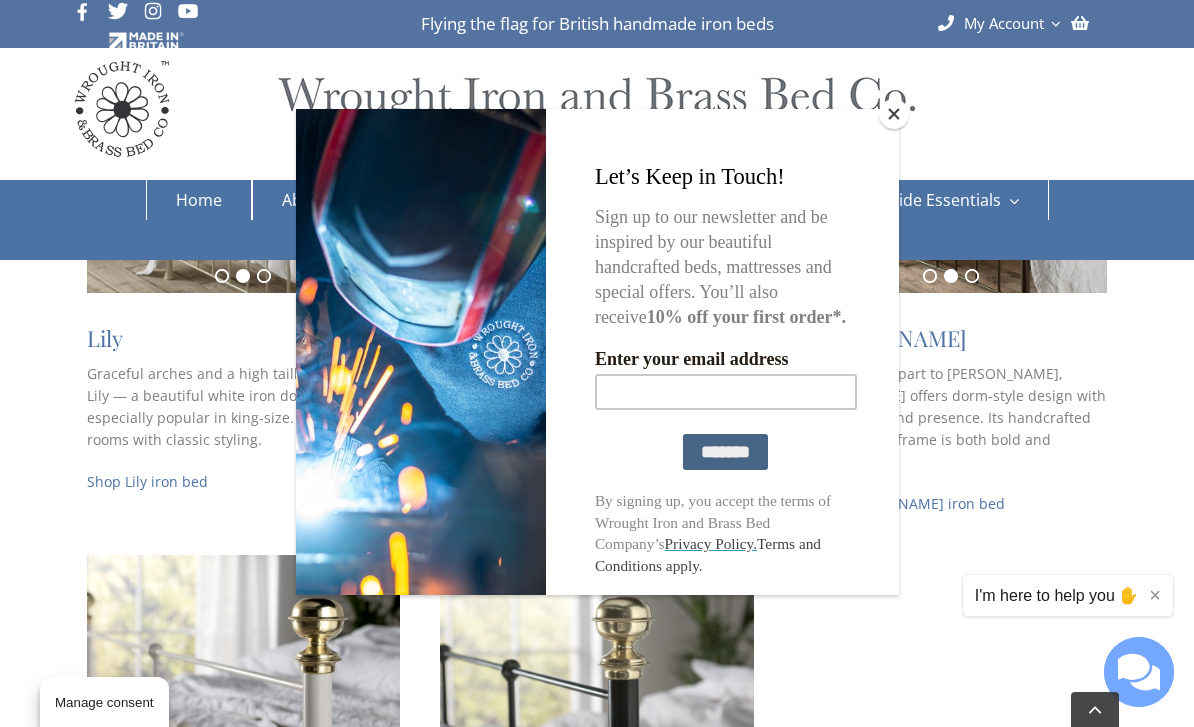 click at bounding box center (894, 114) 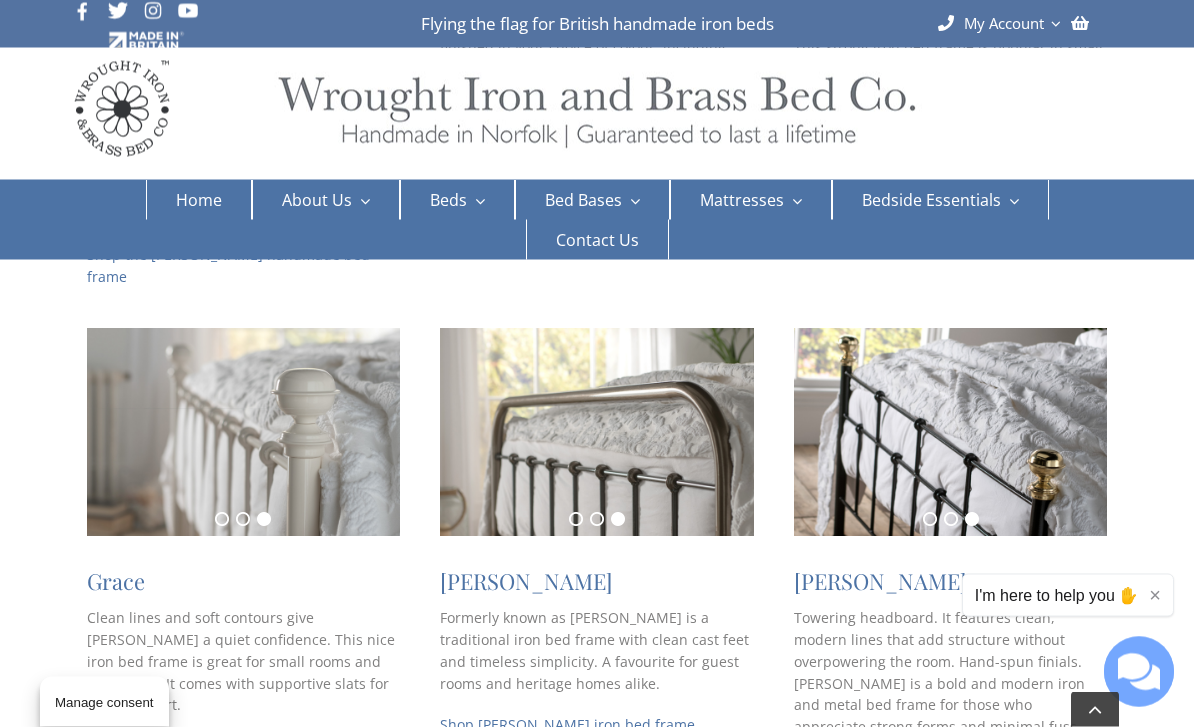 scroll, scrollTop: 923, scrollLeft: 0, axis: vertical 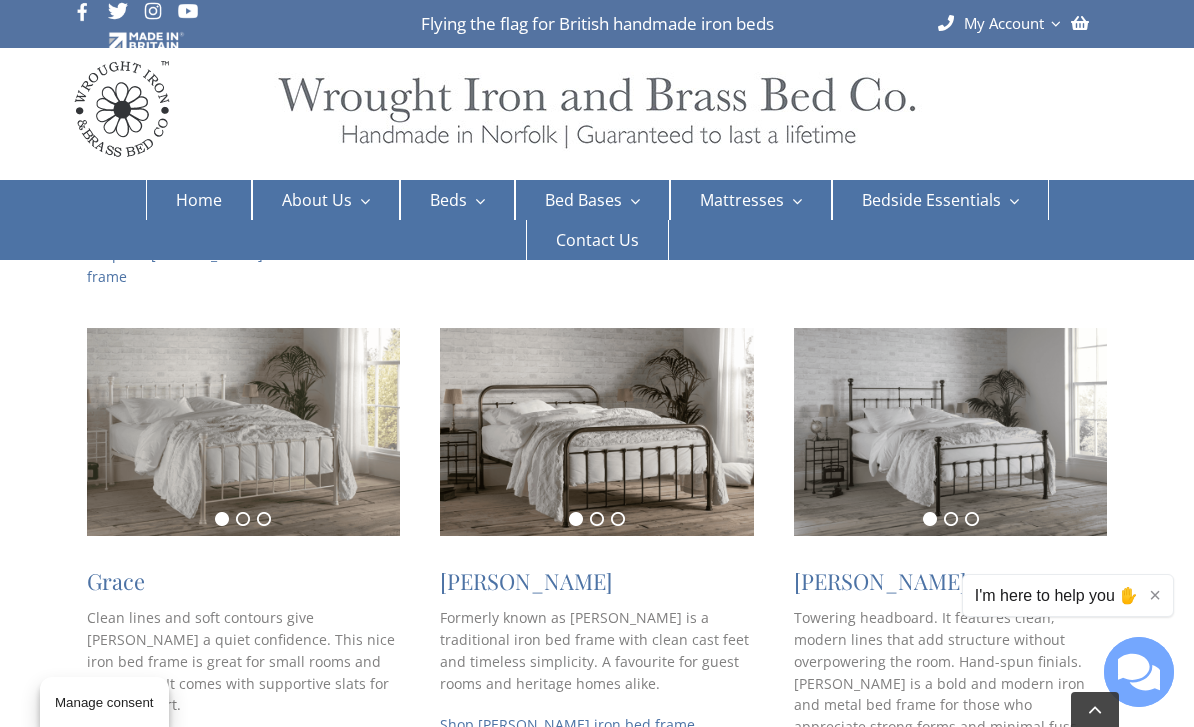 click at bounding box center [950, 432] 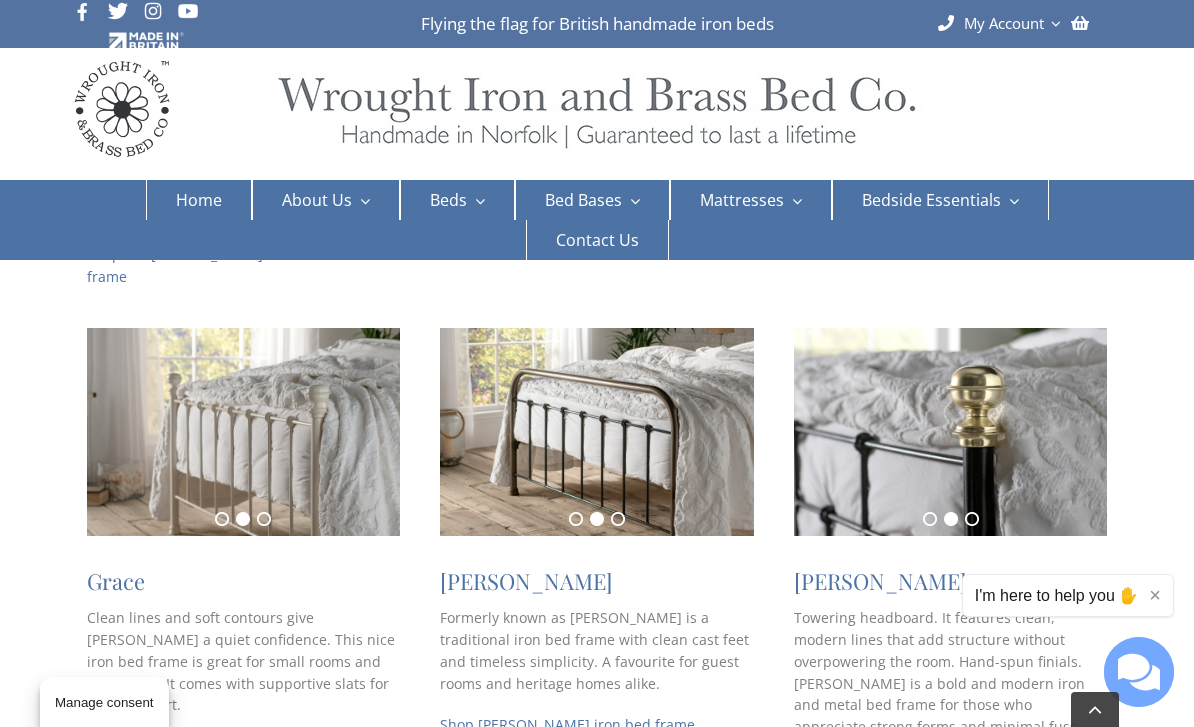 click on "Shop Isaac frame" at bounding box center [869, 768] 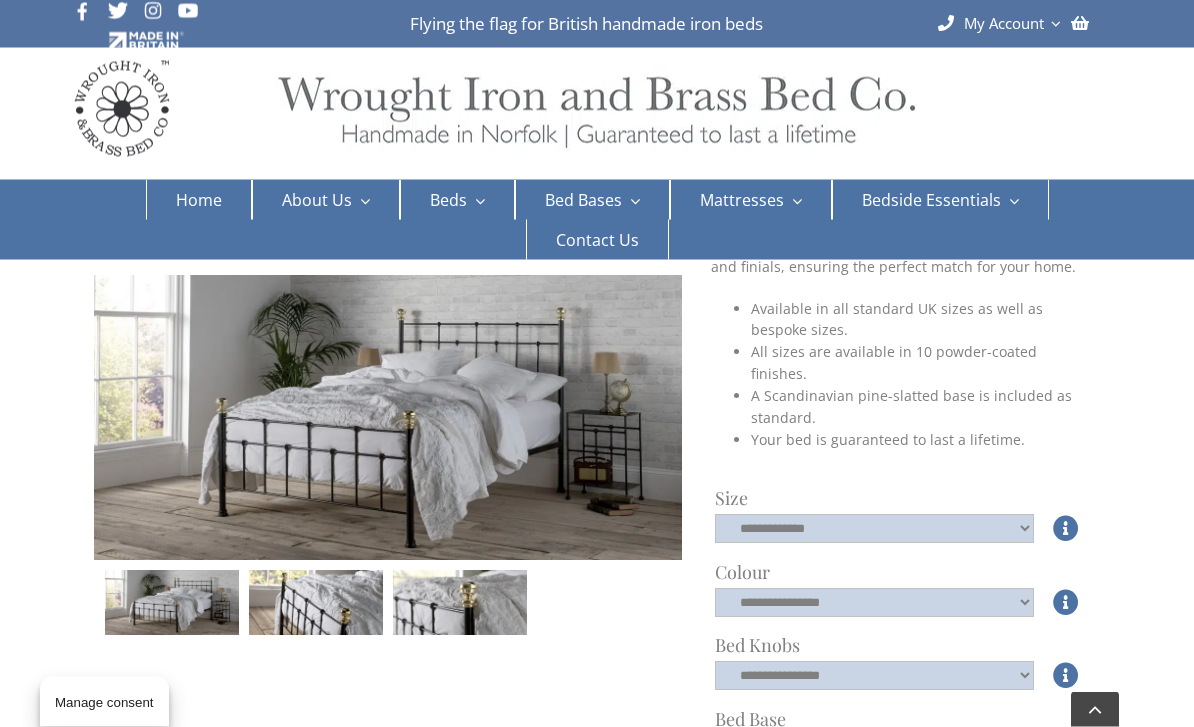 scroll, scrollTop: 361, scrollLeft: 0, axis: vertical 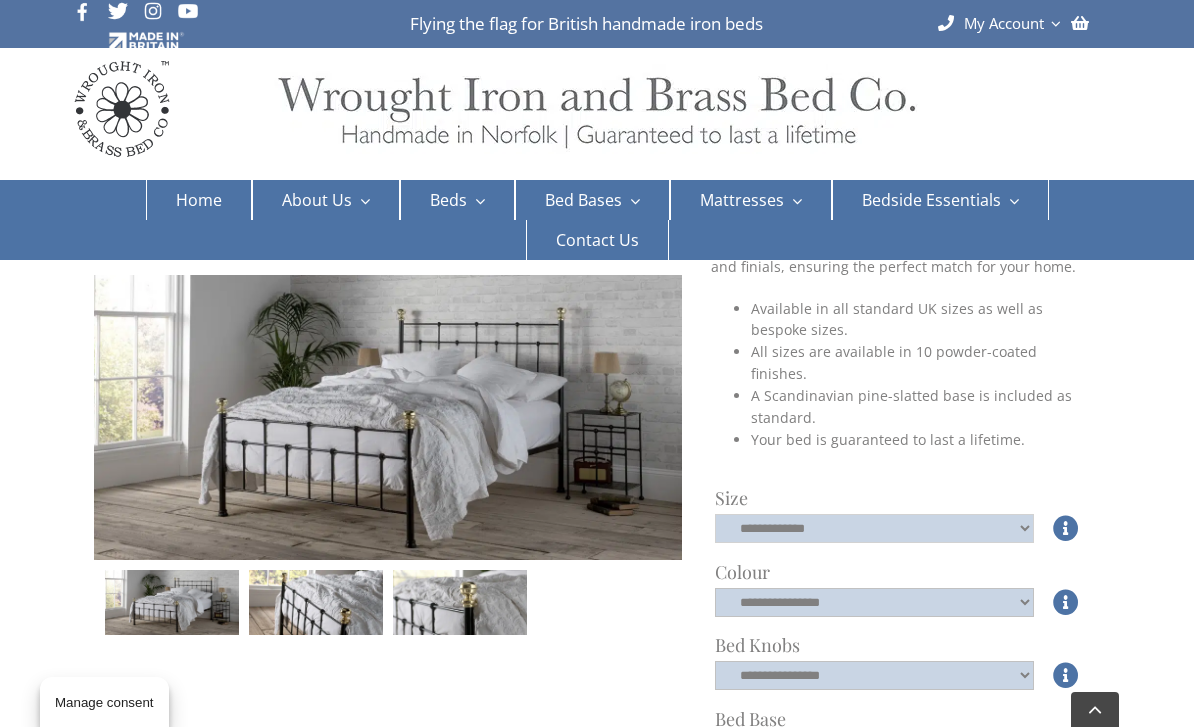 click on "**********" 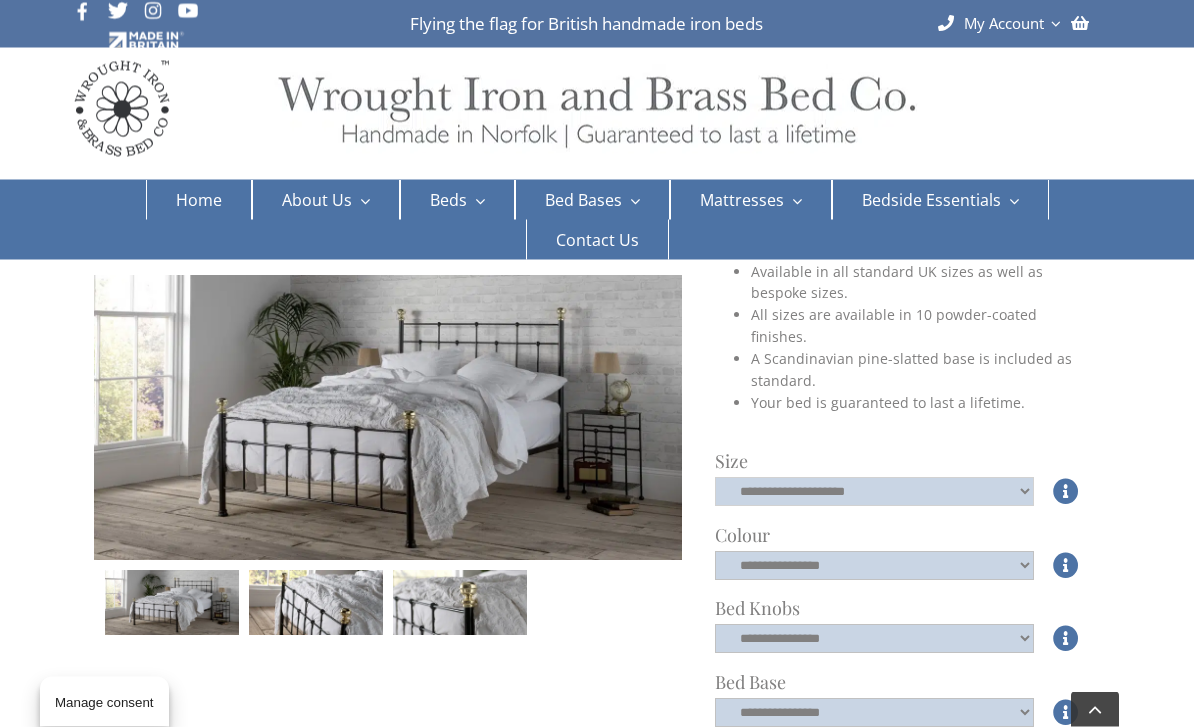 scroll, scrollTop: 399, scrollLeft: 0, axis: vertical 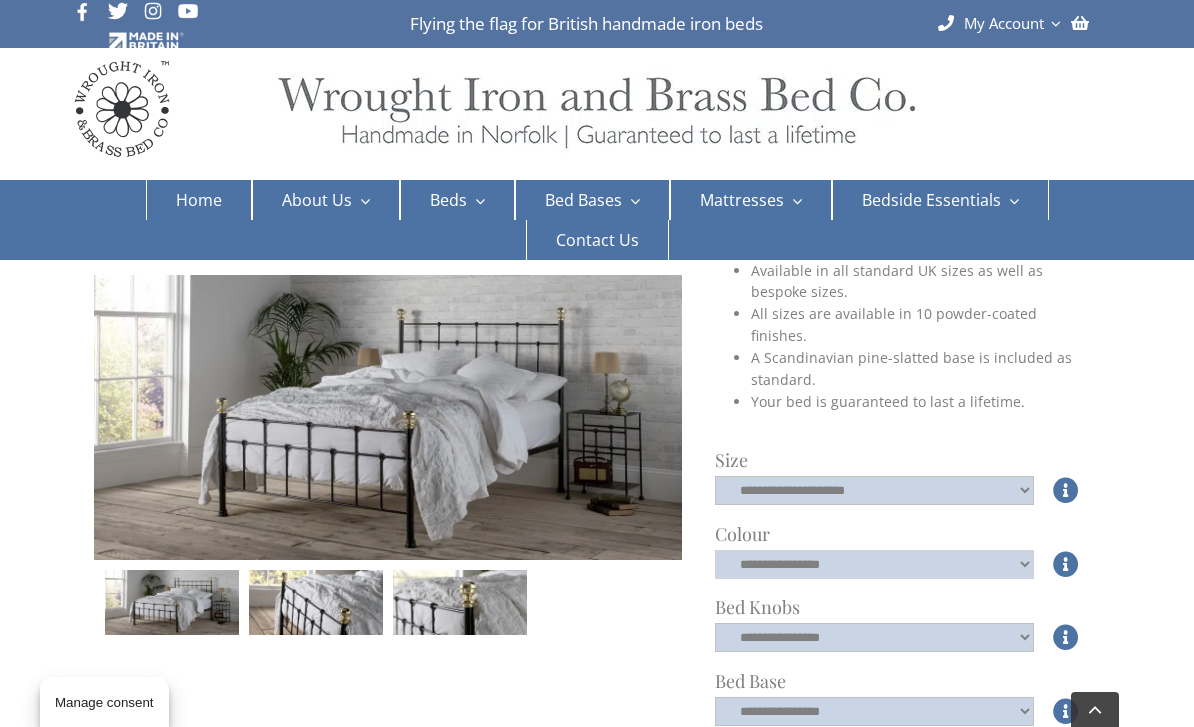 click on "**********" 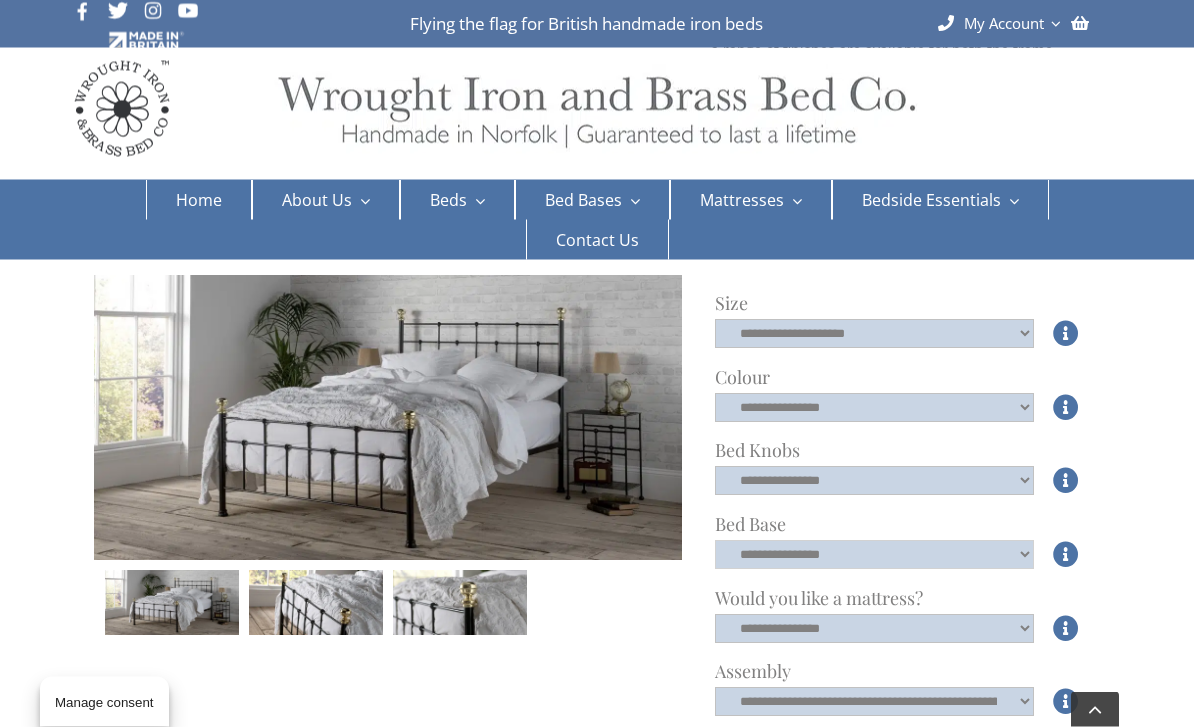 click on "**********" 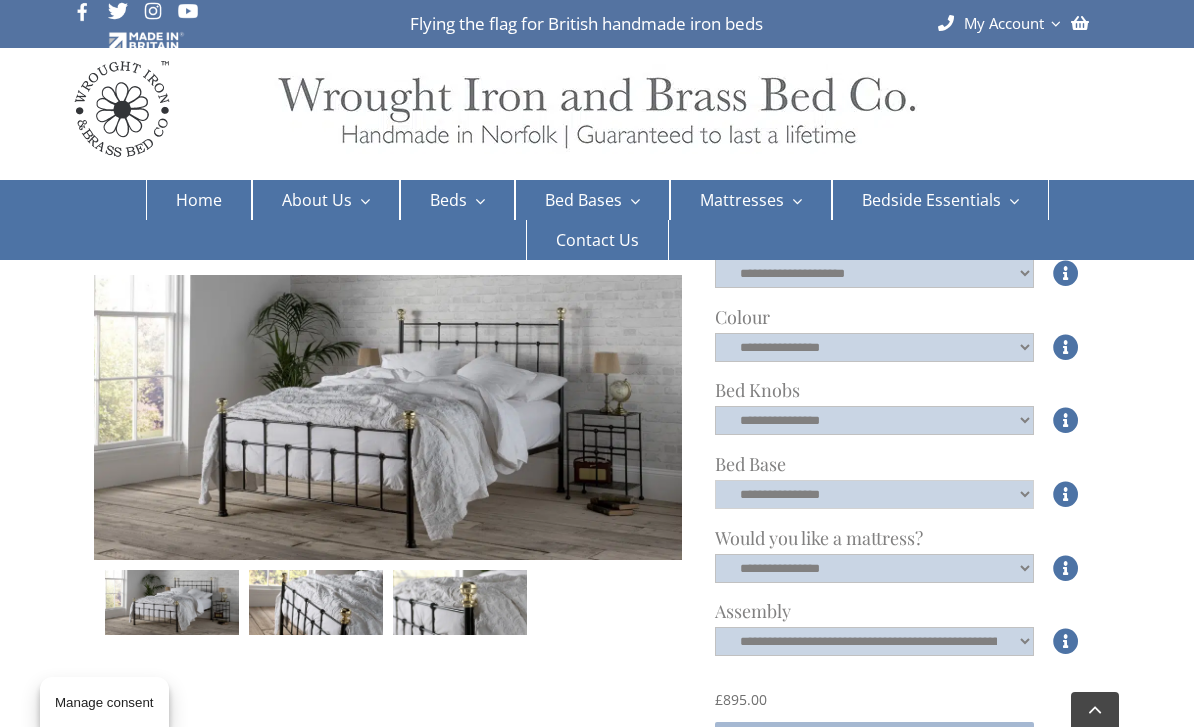 scroll, scrollTop: 640, scrollLeft: 0, axis: vertical 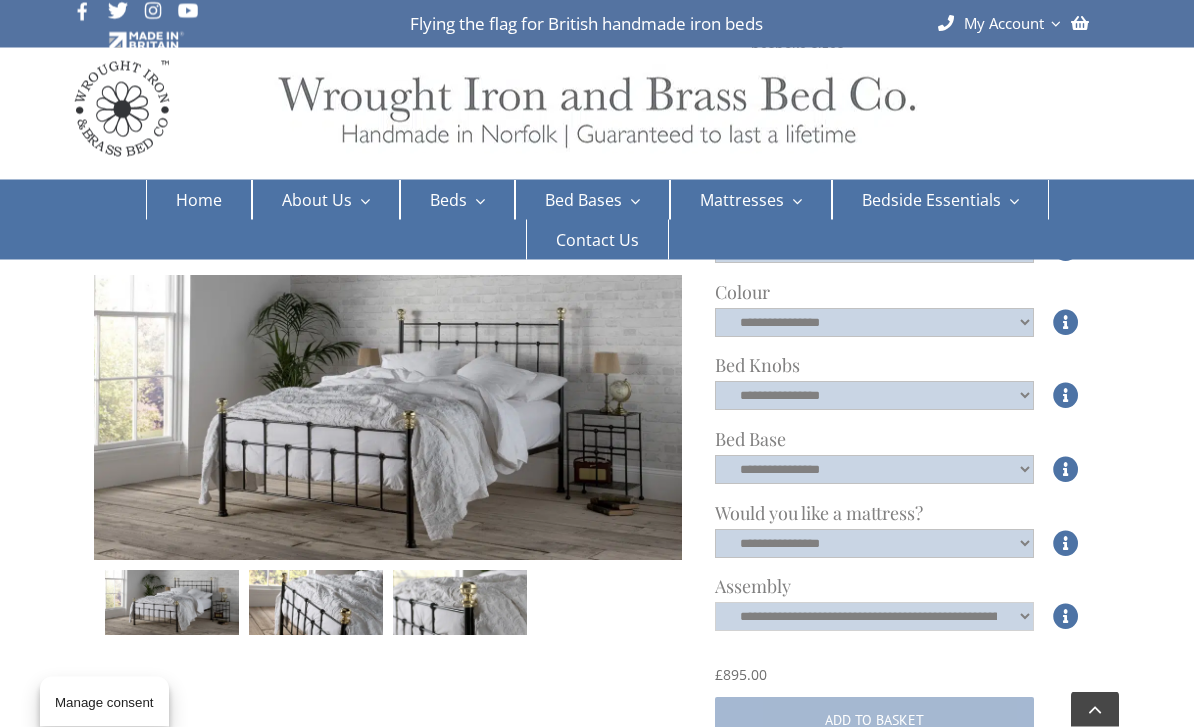 click on "**********" 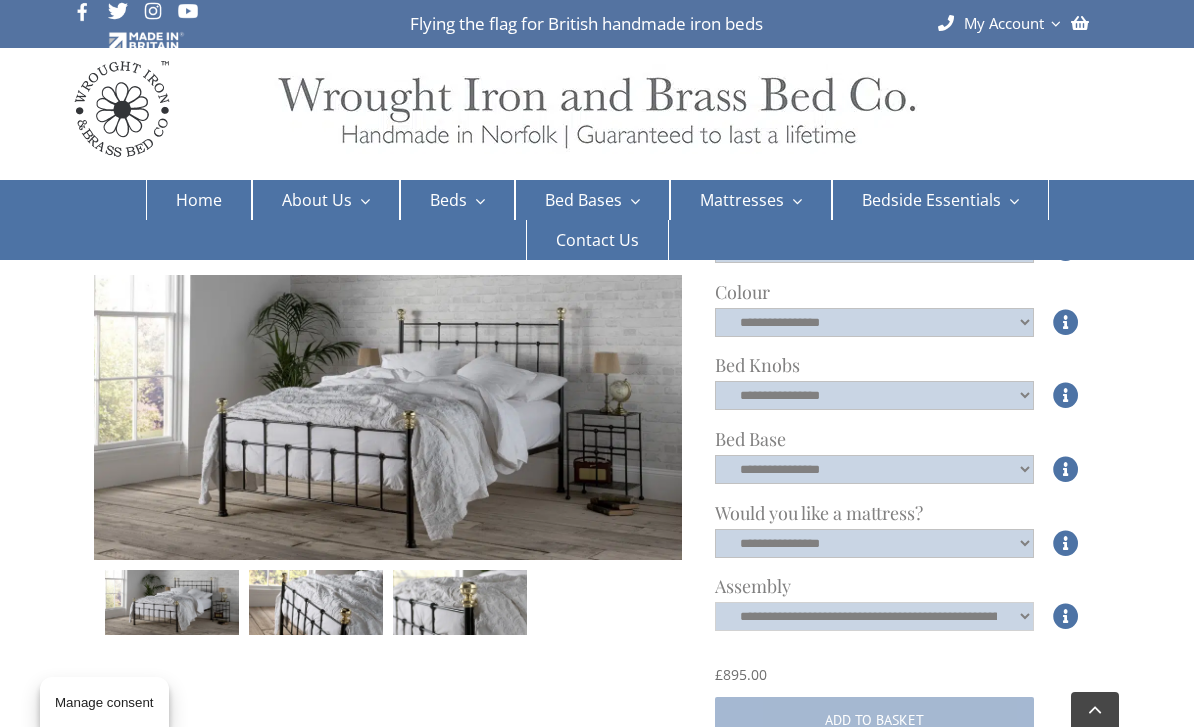 select on "****" 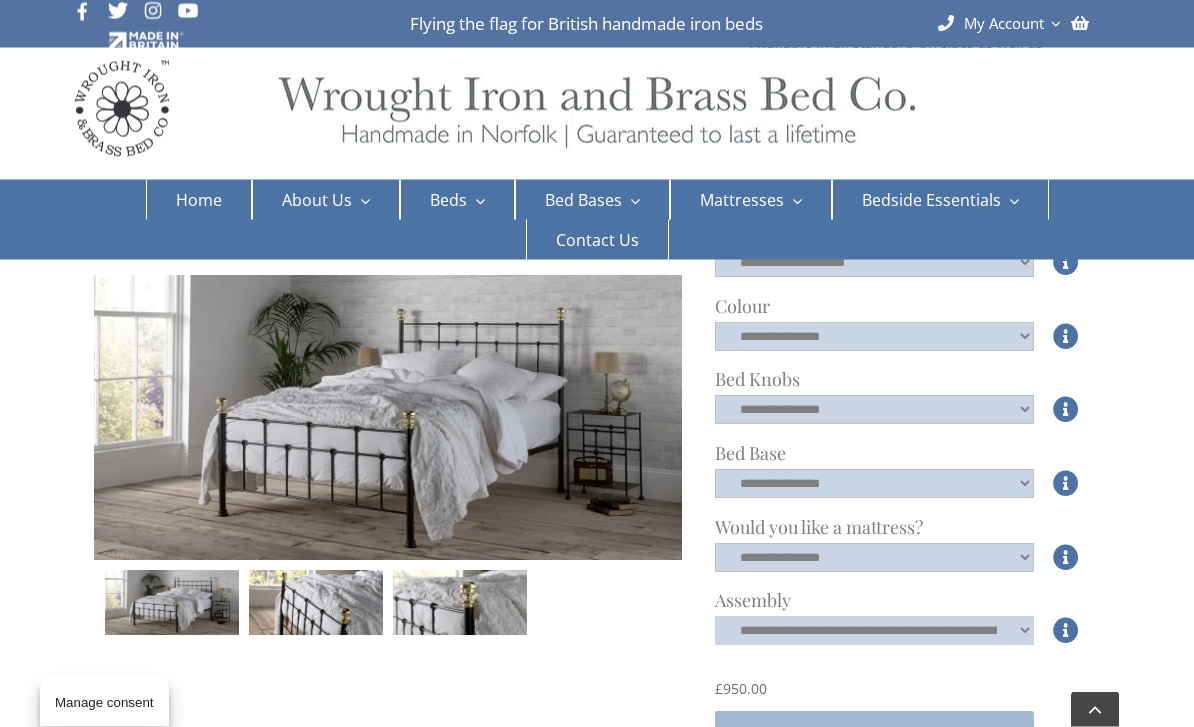 scroll, scrollTop: 618, scrollLeft: 0, axis: vertical 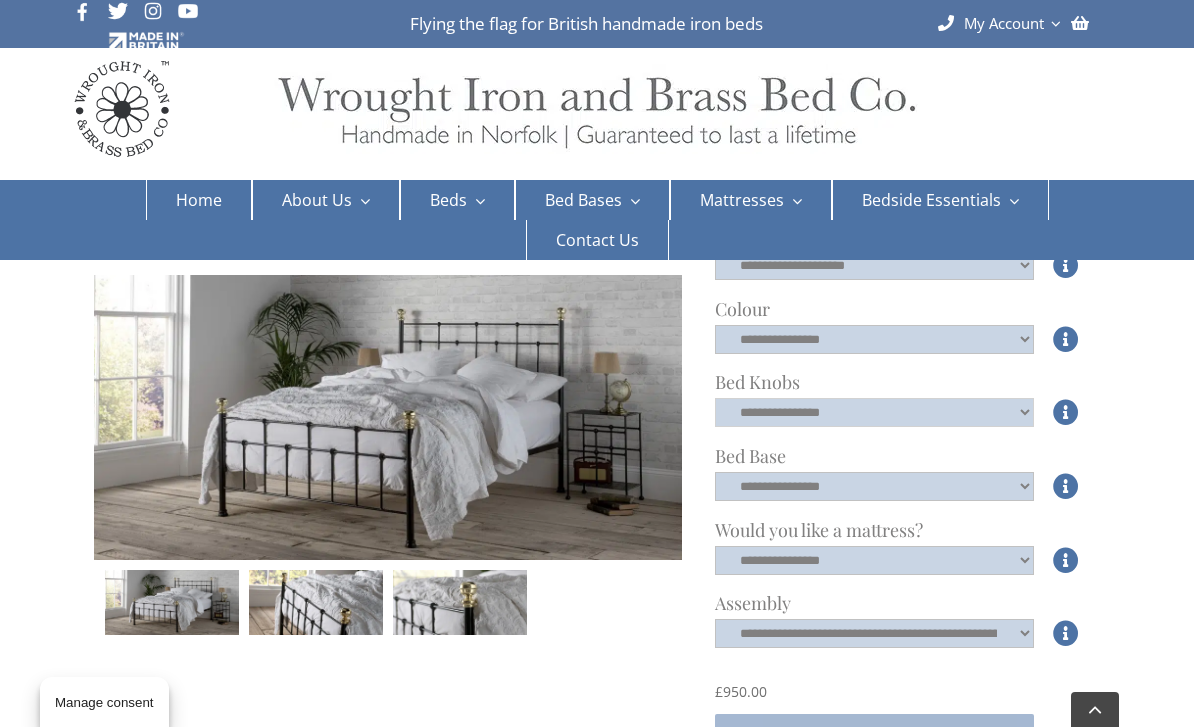 click on "**********" 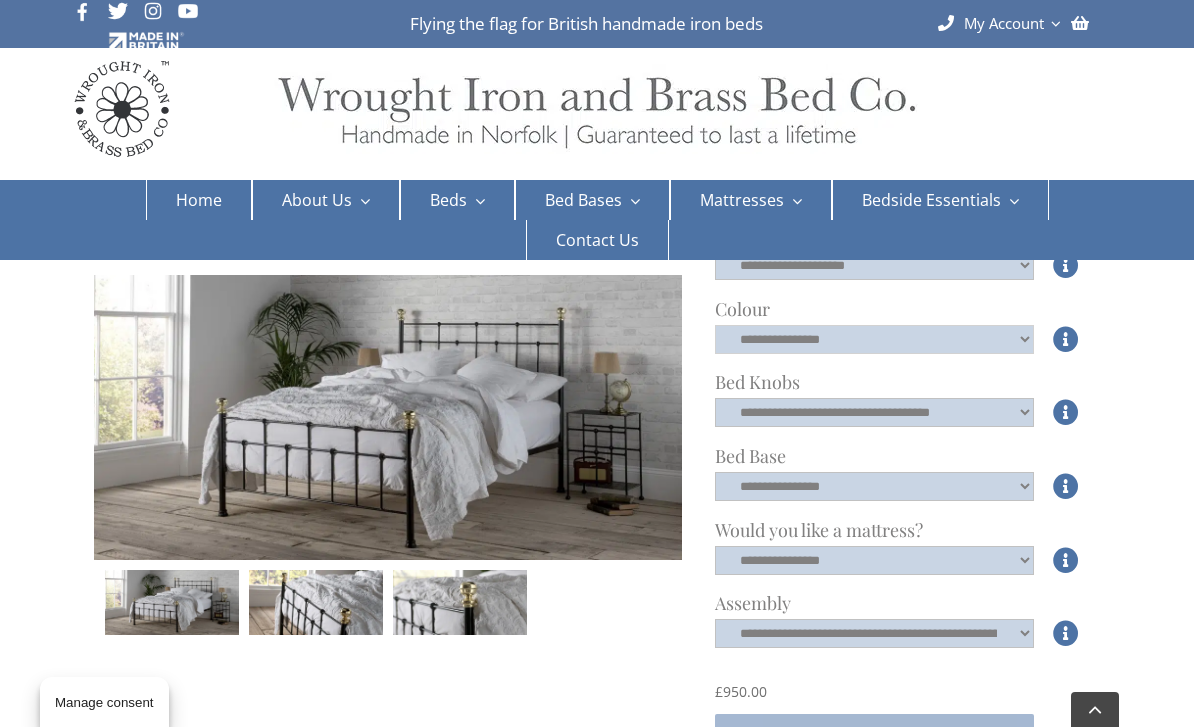 click on "**********" 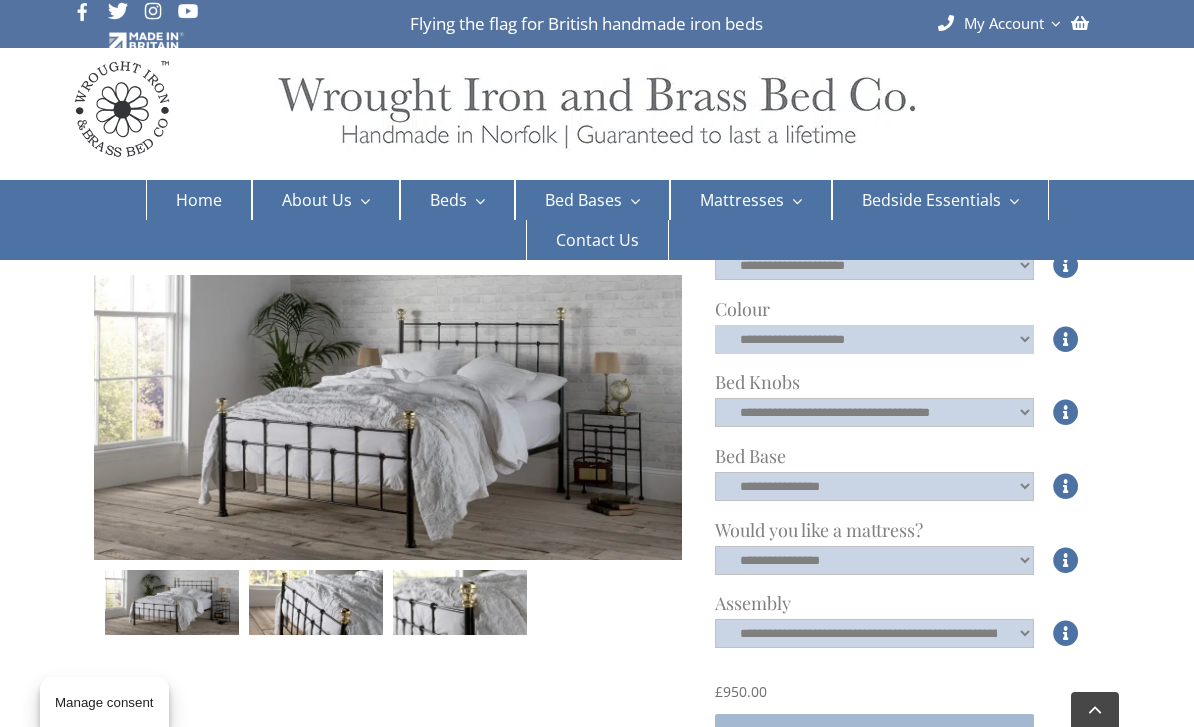 click on "**********" 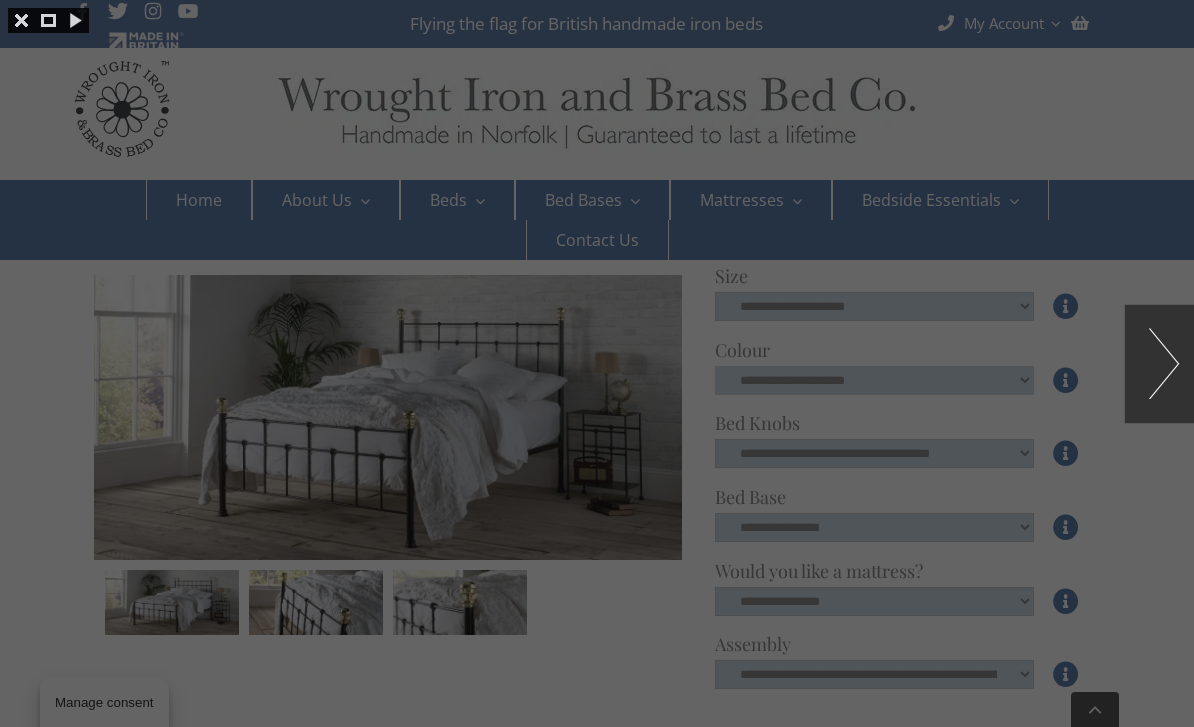 scroll, scrollTop: 571, scrollLeft: 0, axis: vertical 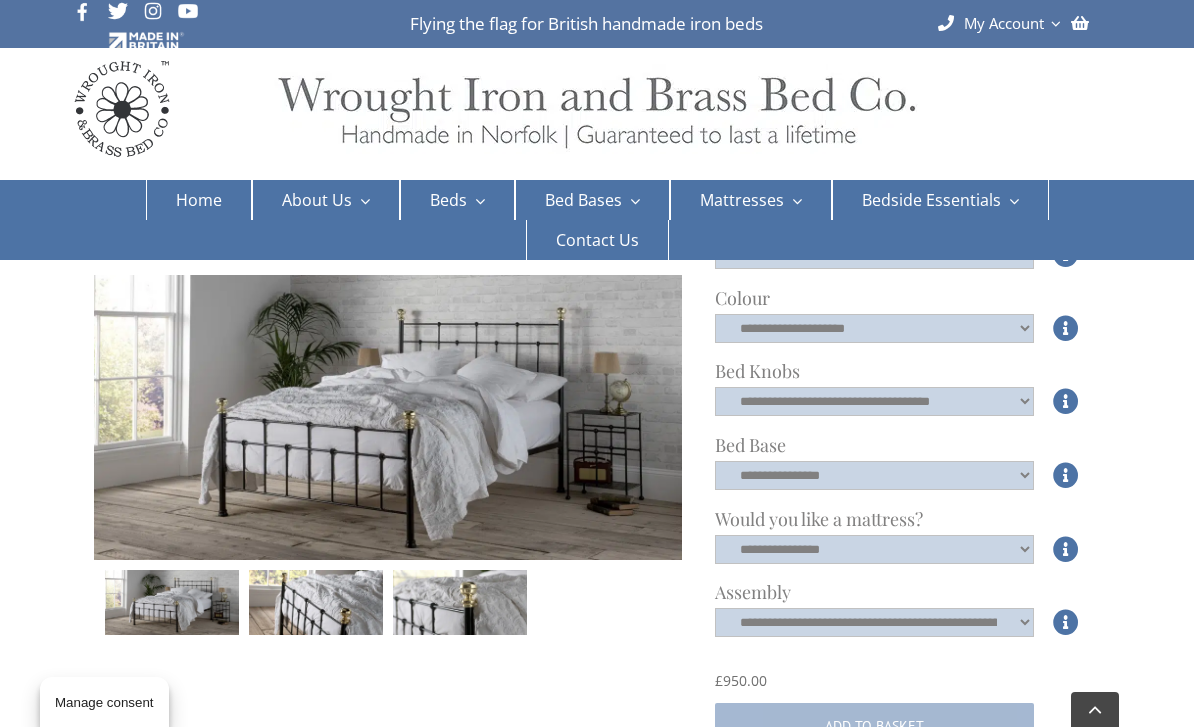 click on "Brass Beds" at bounding box center (461, 306) 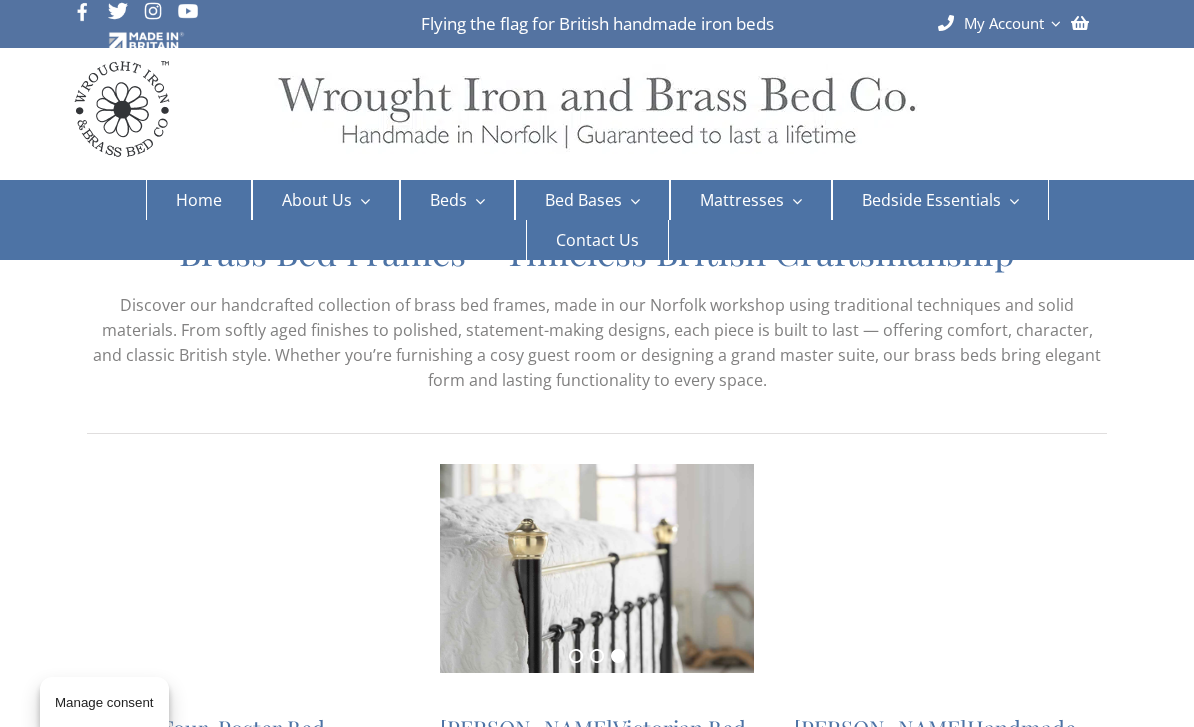 scroll, scrollTop: 70, scrollLeft: 0, axis: vertical 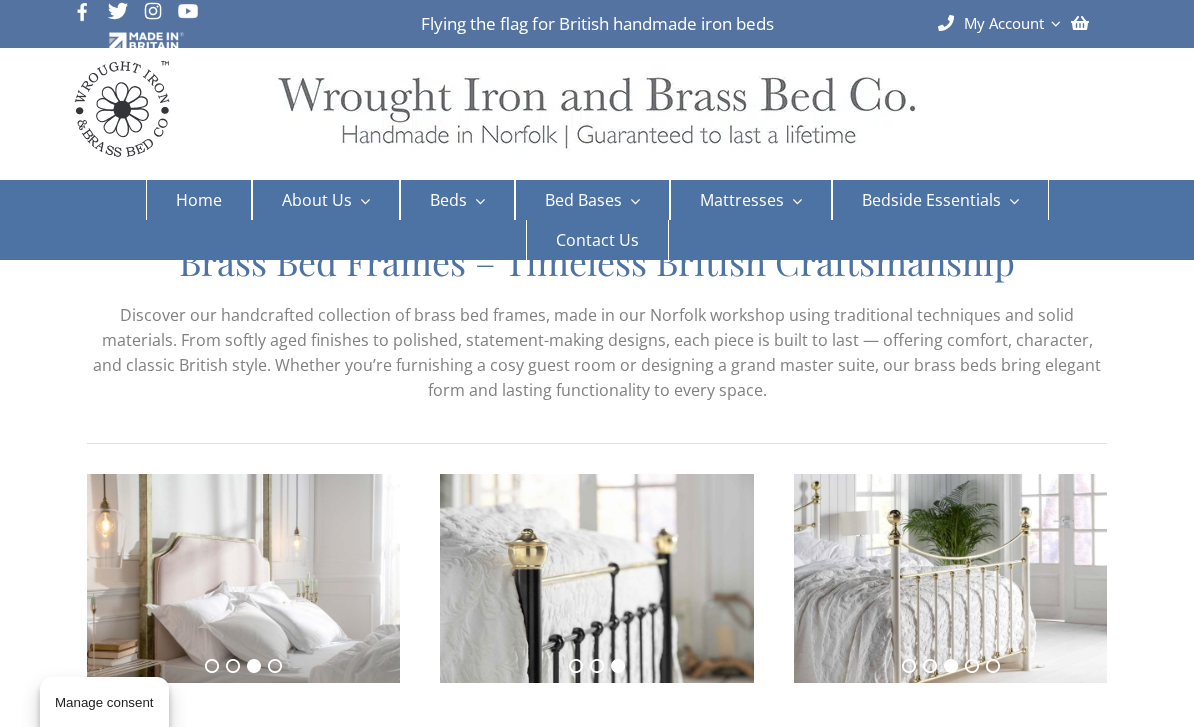click at bounding box center (950, 578) 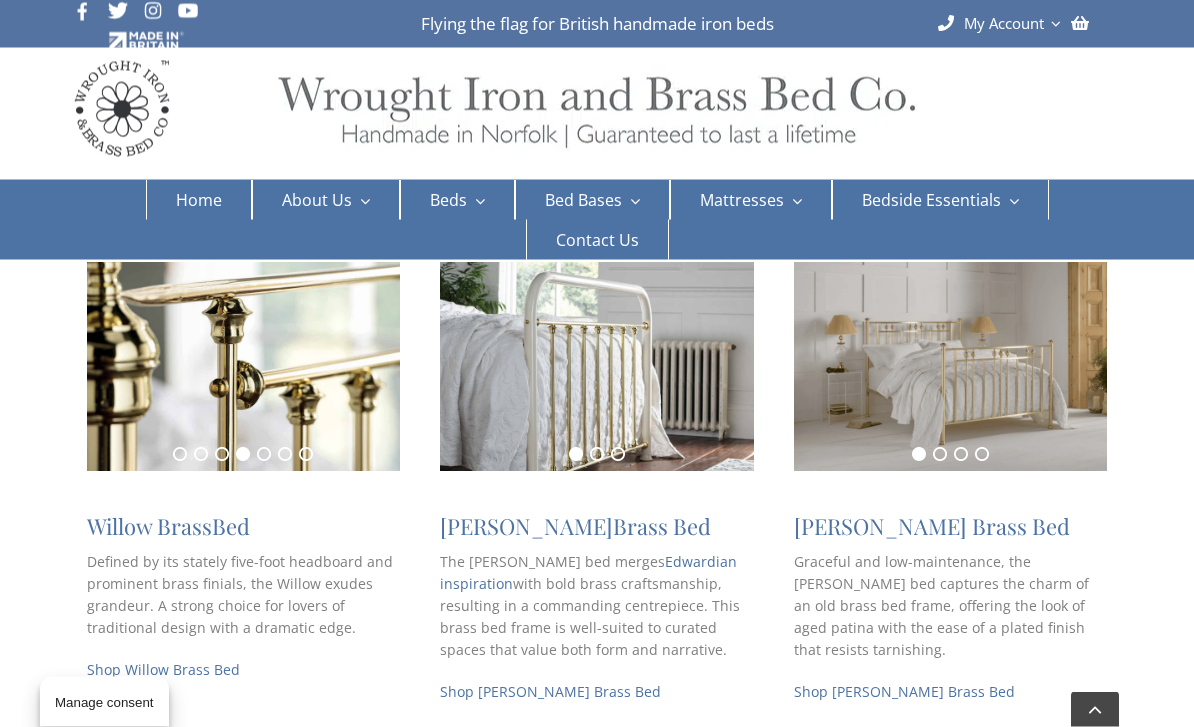 scroll, scrollTop: 808, scrollLeft: 0, axis: vertical 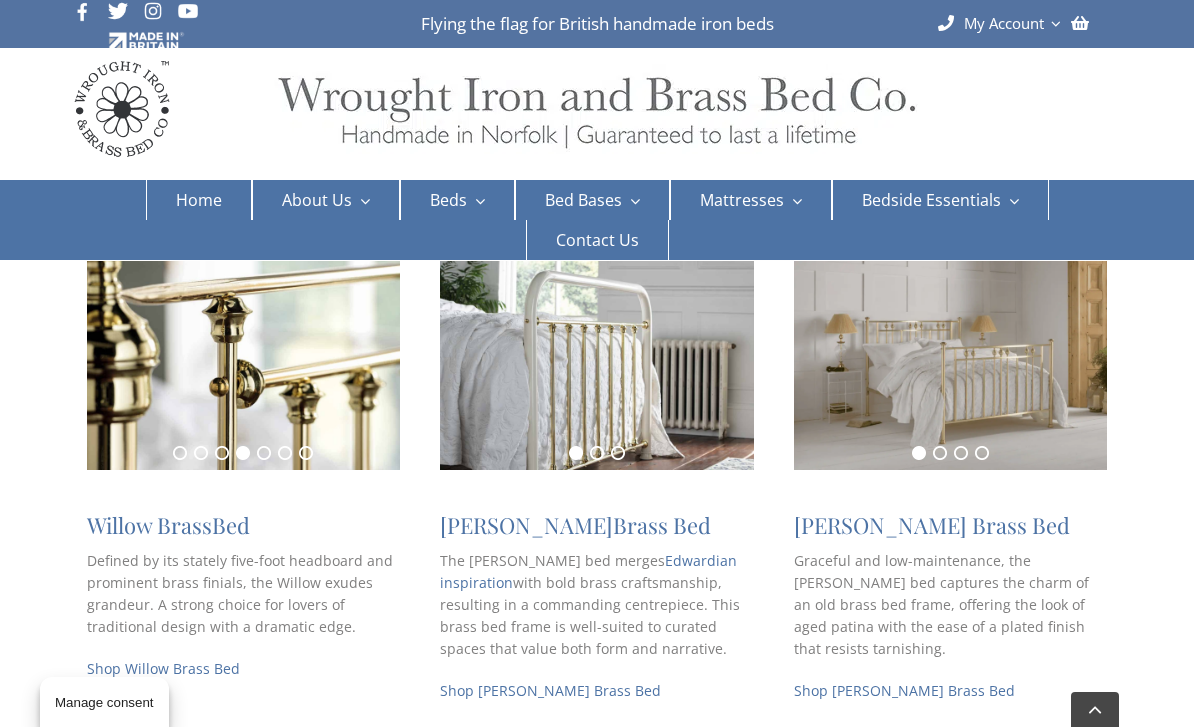click on "Willow Brass  Bed" at bounding box center [168, 525] 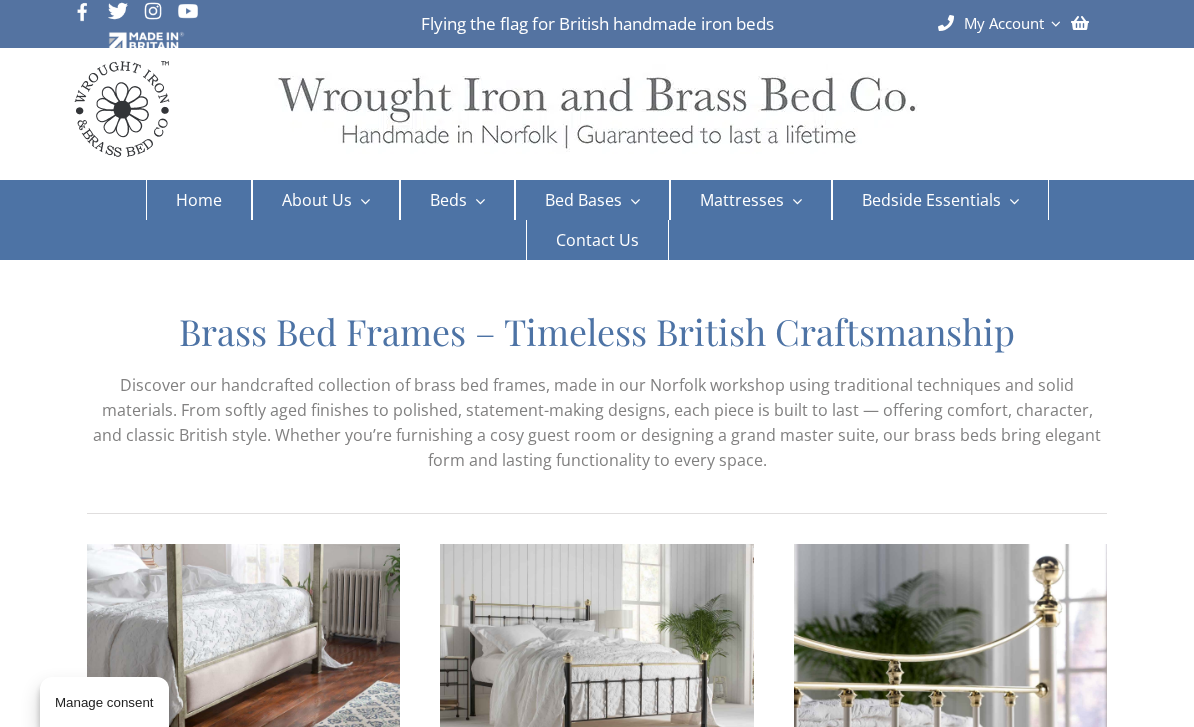 scroll, scrollTop: 873, scrollLeft: 0, axis: vertical 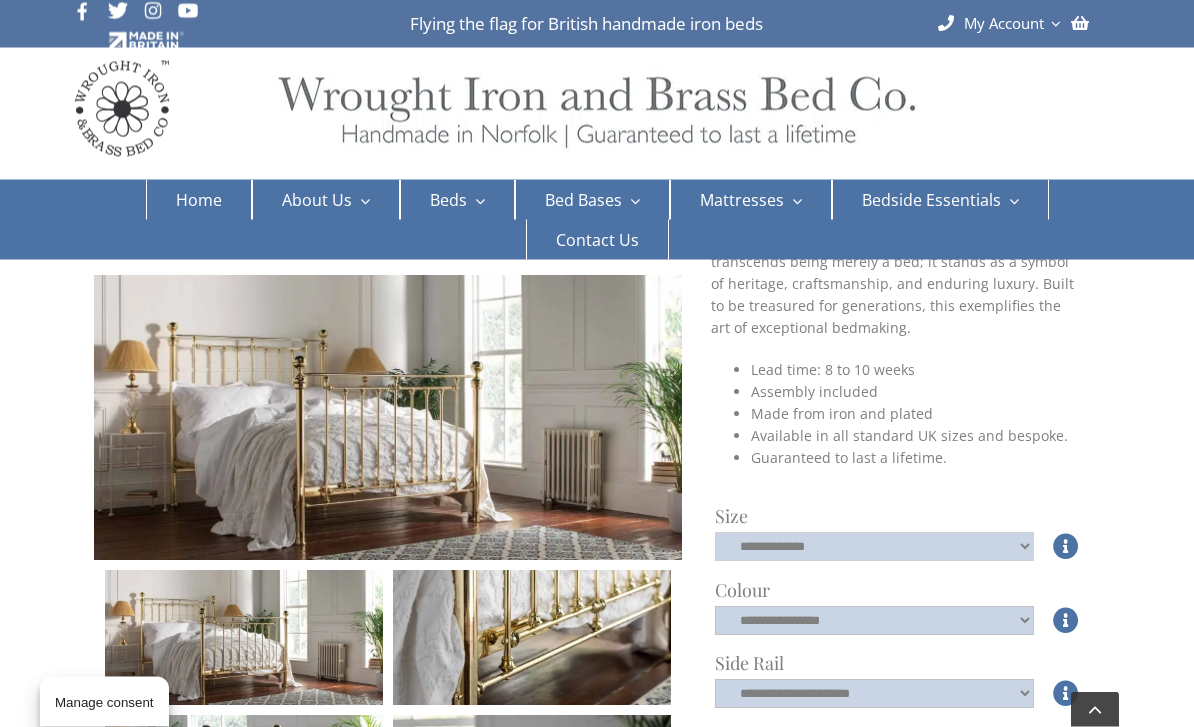 click on "**********" 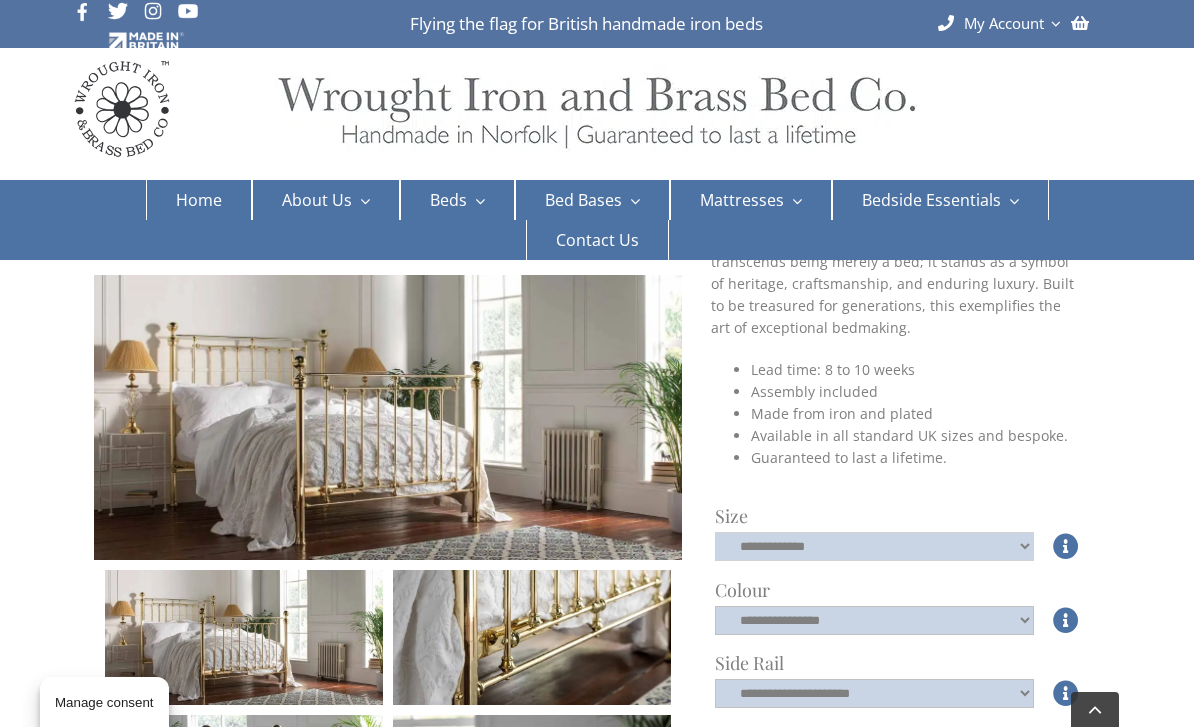 select on "*****" 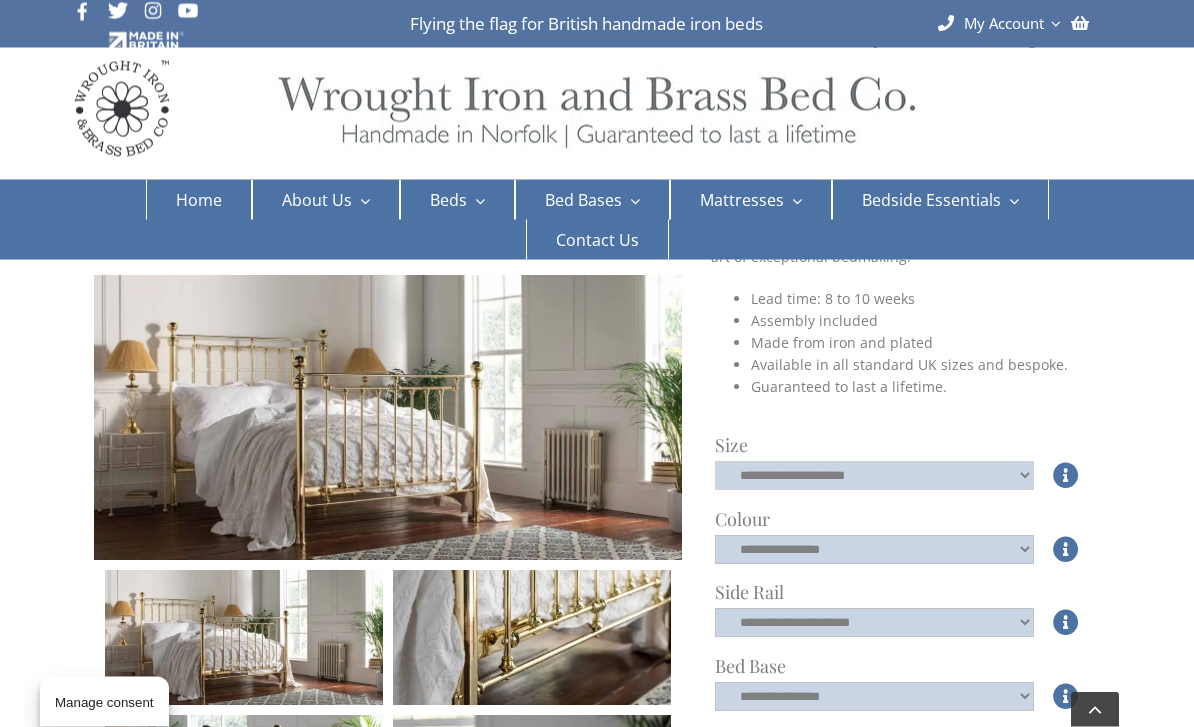 scroll, scrollTop: 583, scrollLeft: 0, axis: vertical 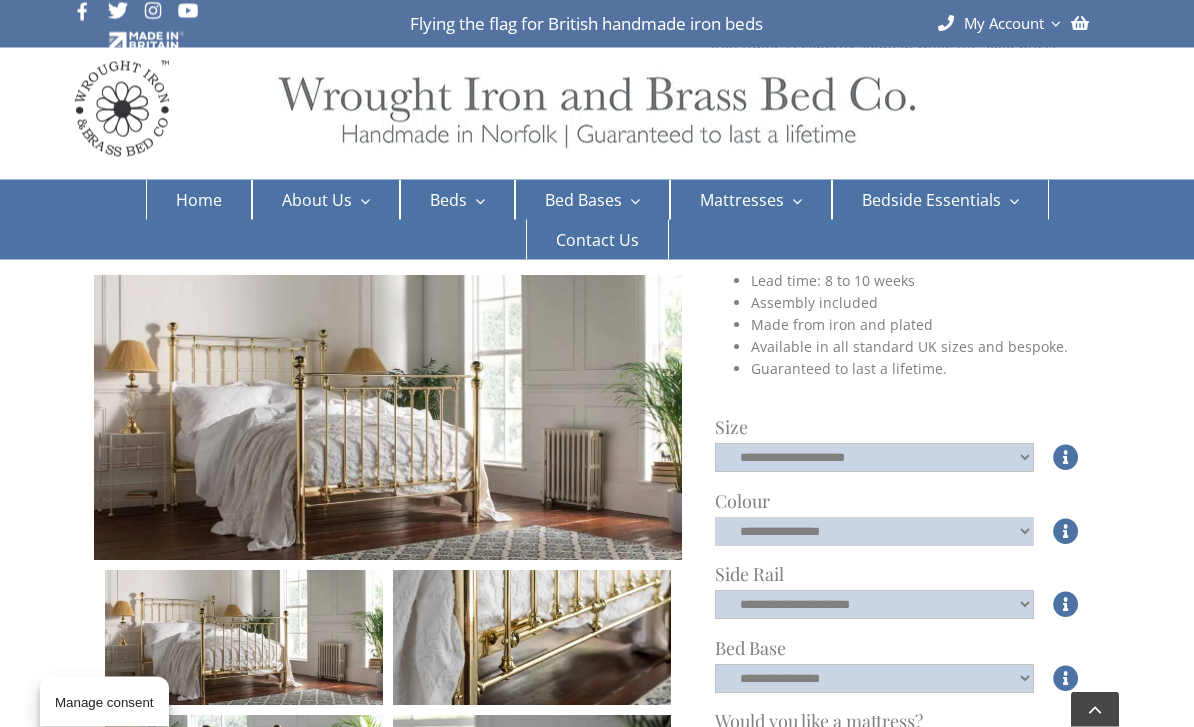 click on "**********" 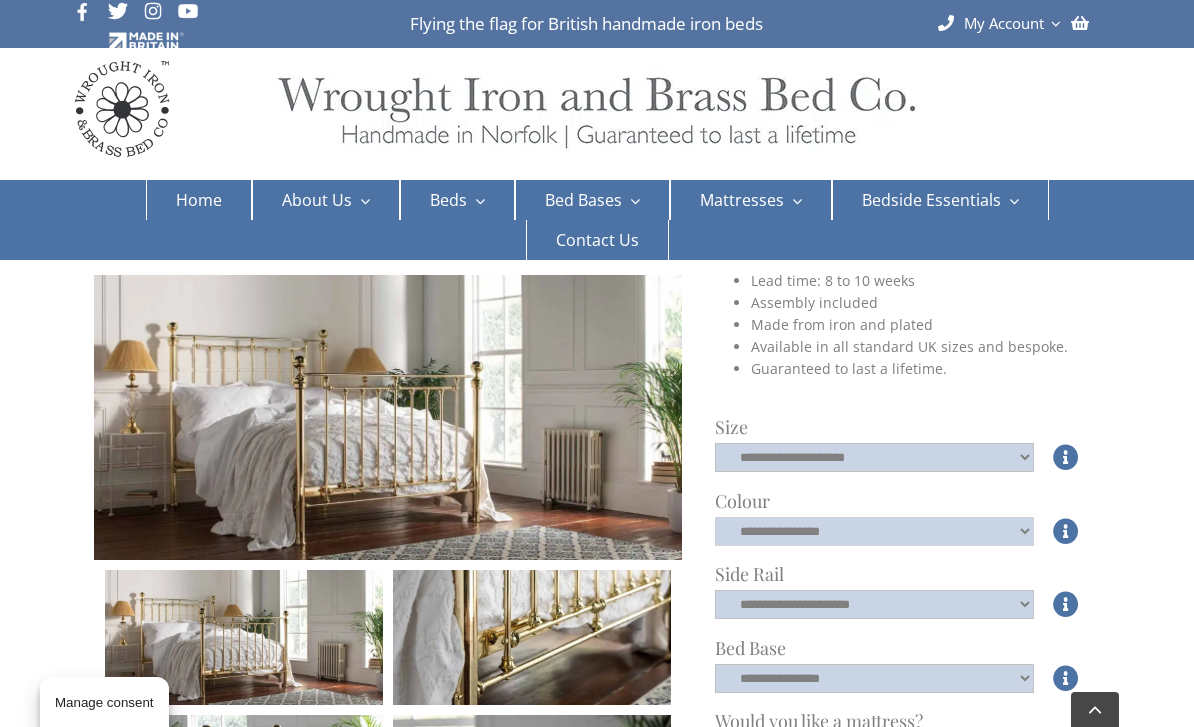 select on "****" 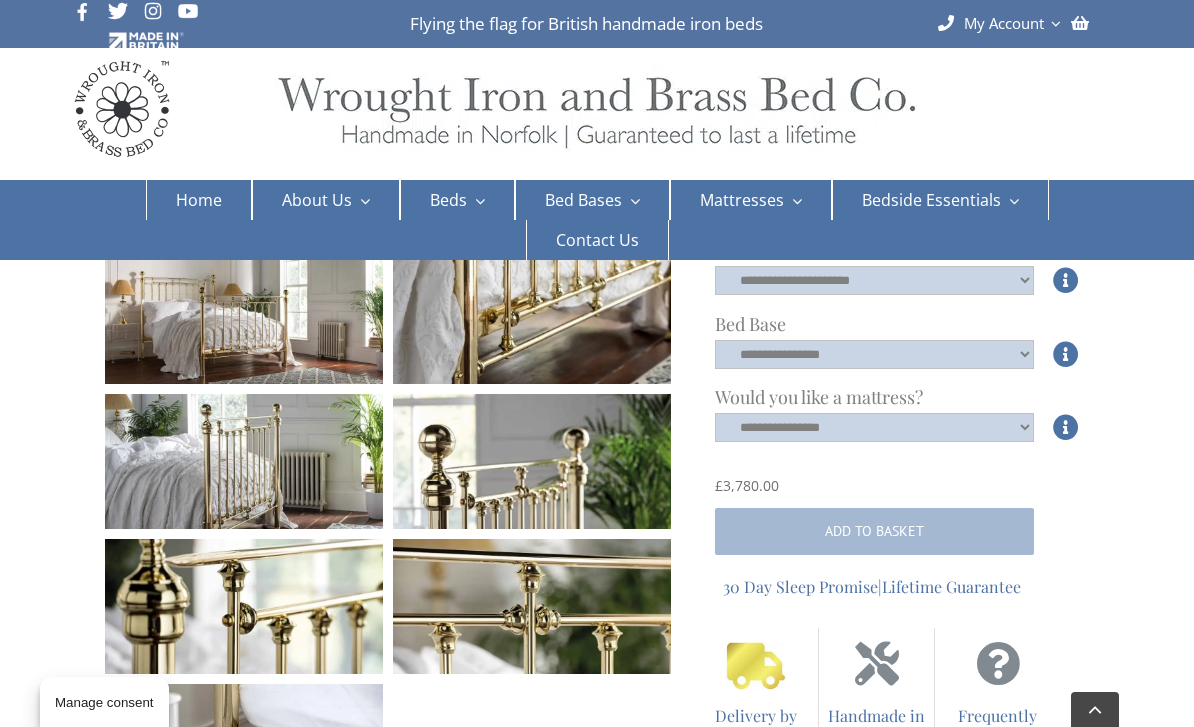 scroll, scrollTop: 903, scrollLeft: 0, axis: vertical 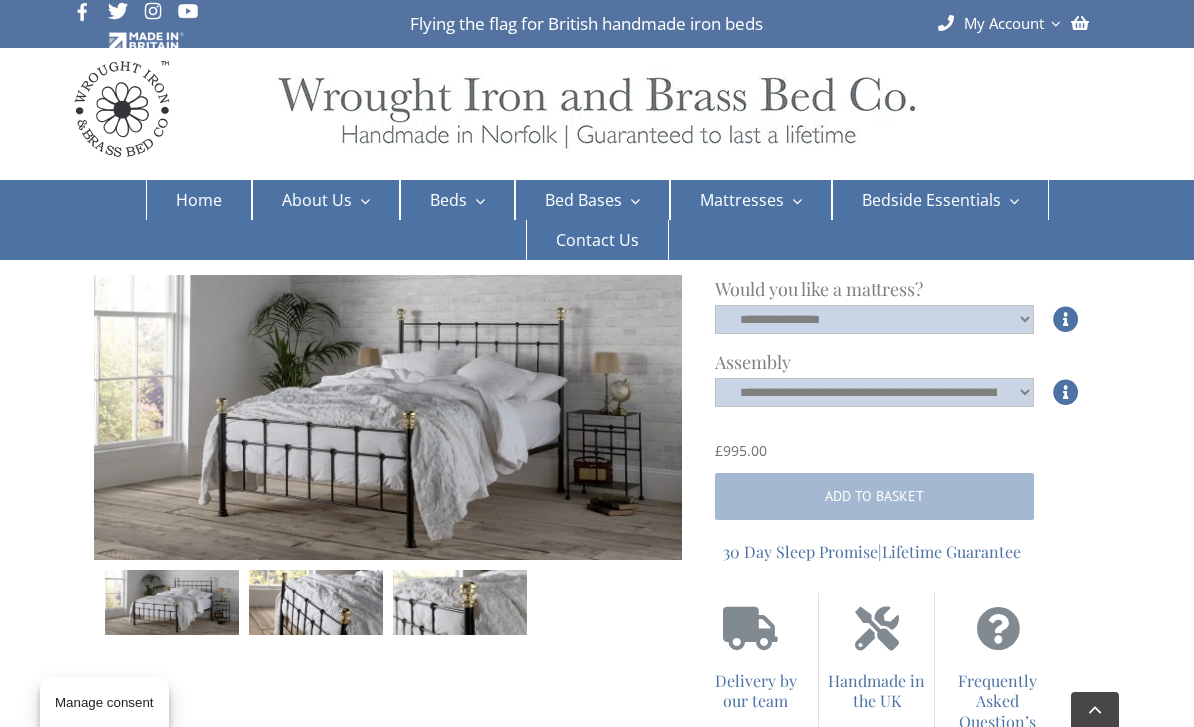 click on "Iron Beds" at bounding box center [456, 275] 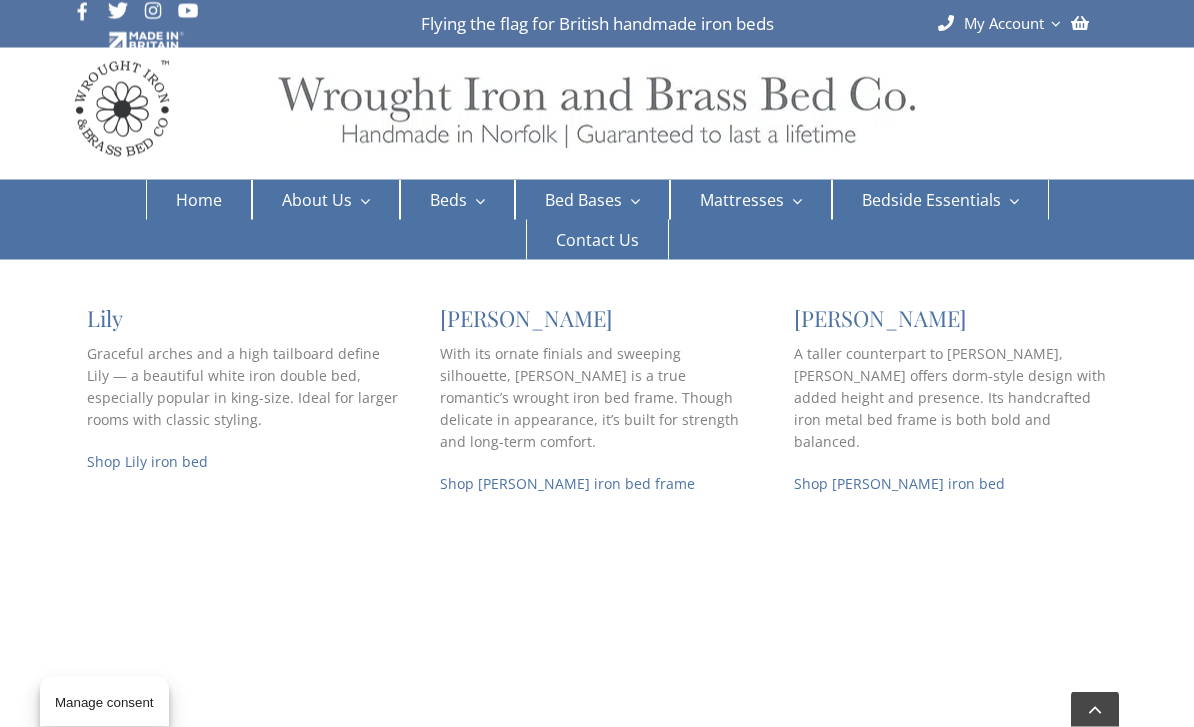 scroll, scrollTop: 1692, scrollLeft: 0, axis: vertical 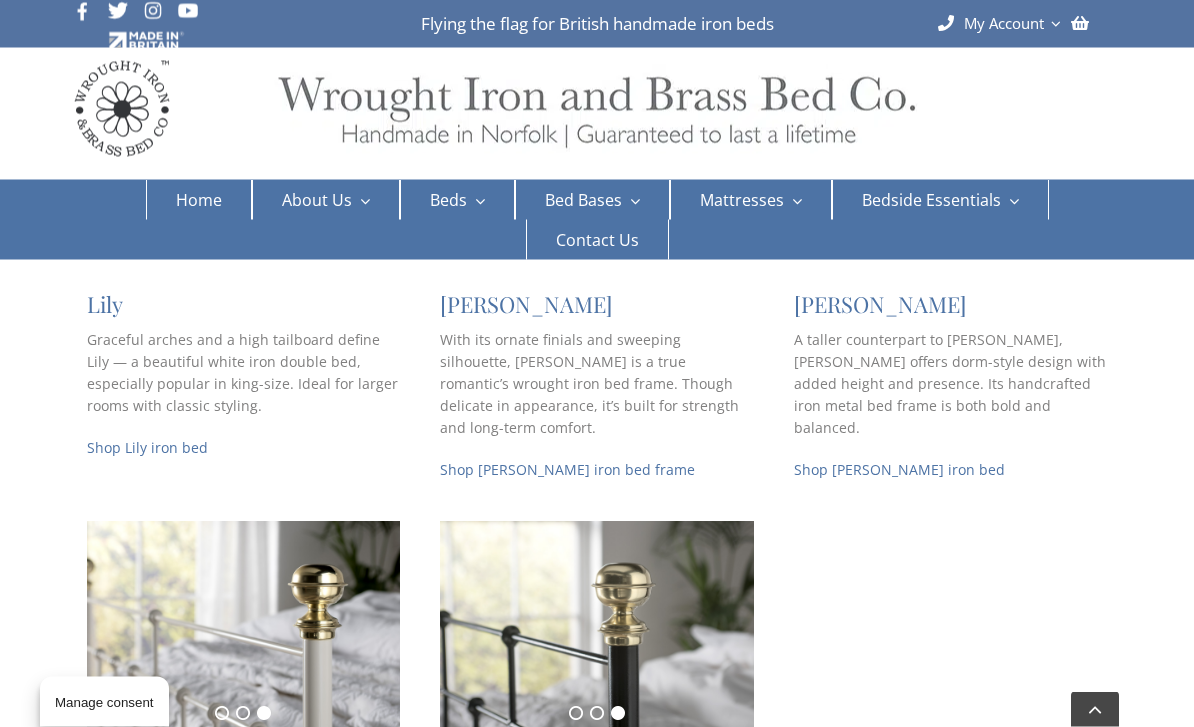 click at bounding box center [596, 626] 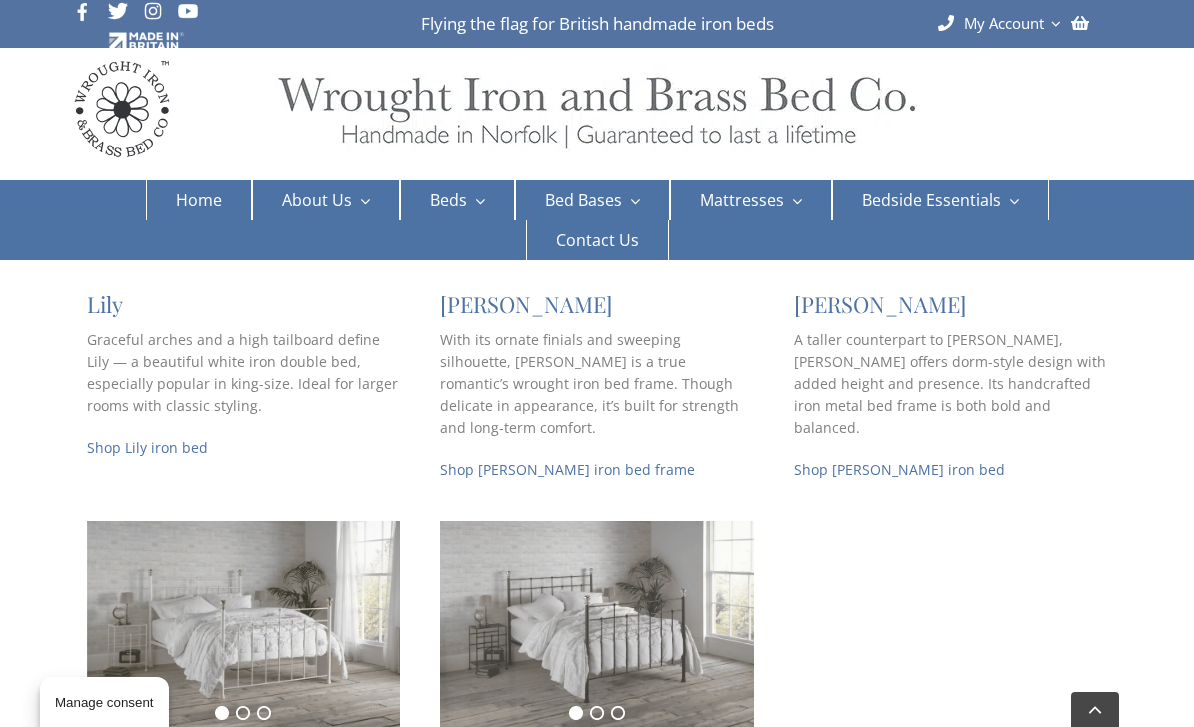 click at bounding box center (596, 625) 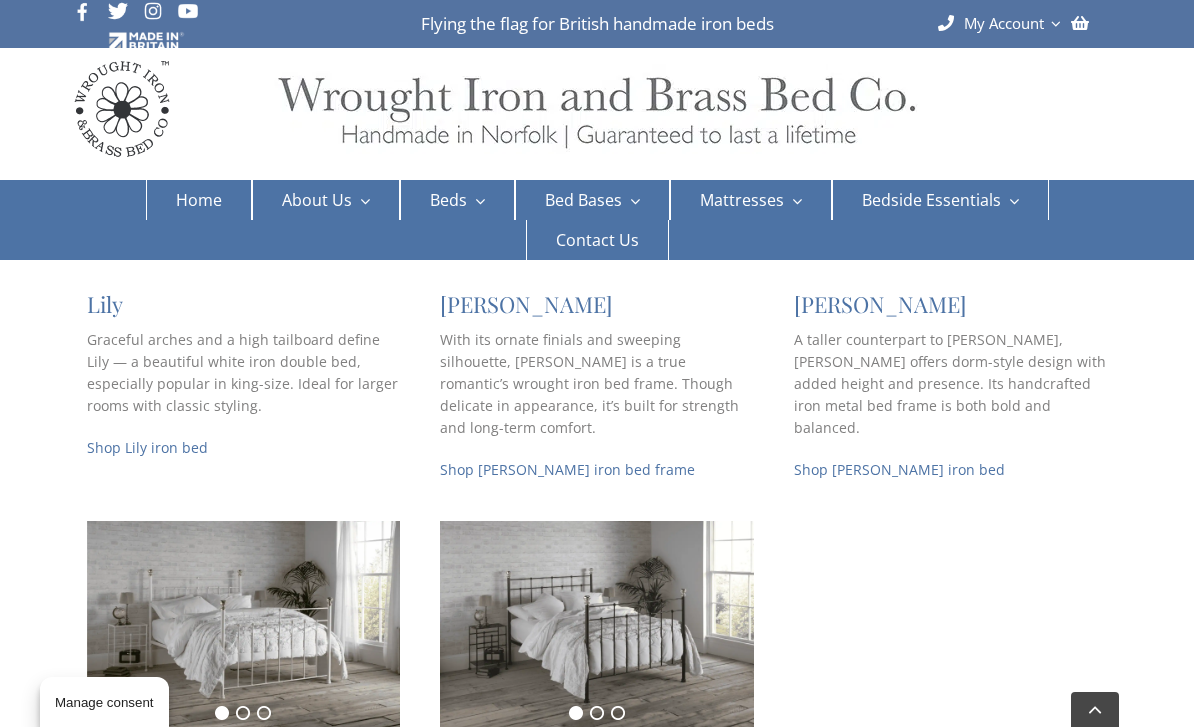click at bounding box center (596, 625) 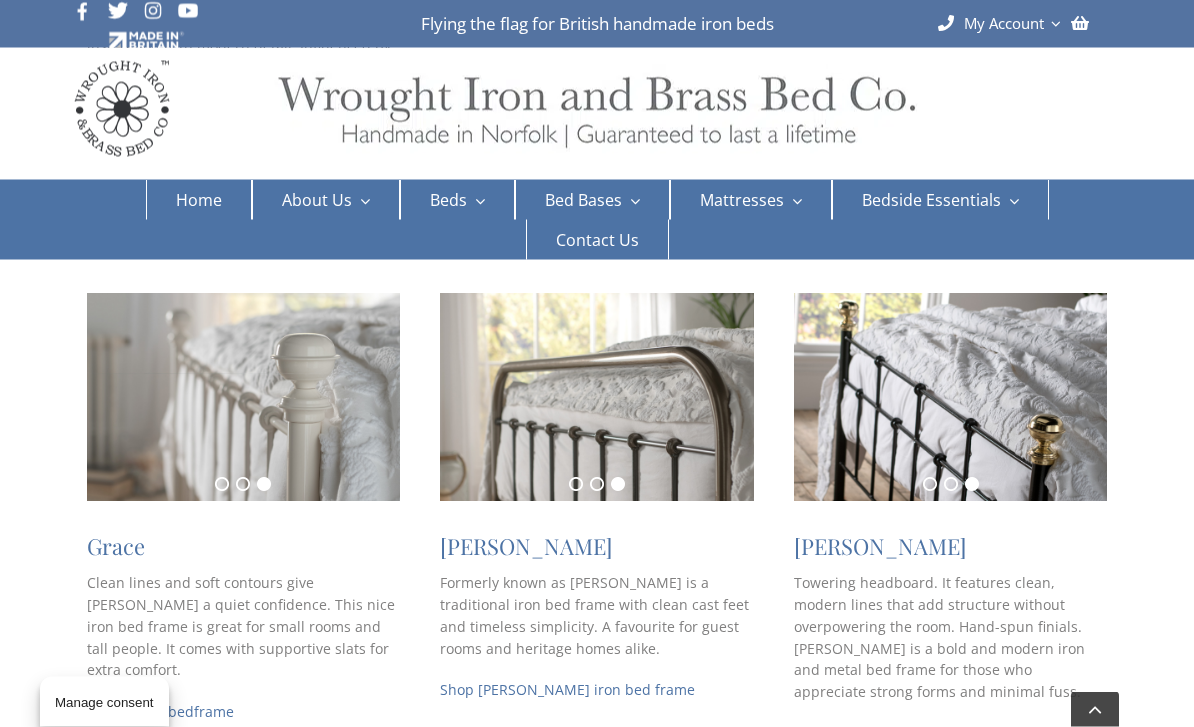 scroll, scrollTop: 958, scrollLeft: 0, axis: vertical 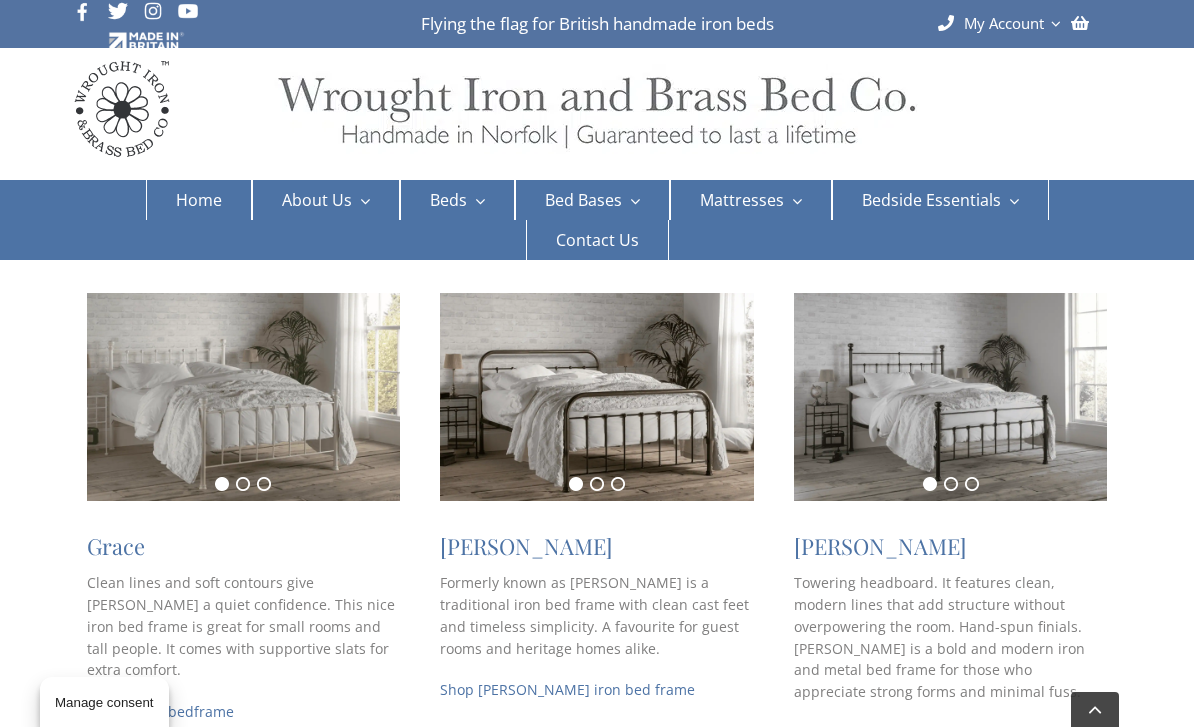 click at bounding box center (596, 397) 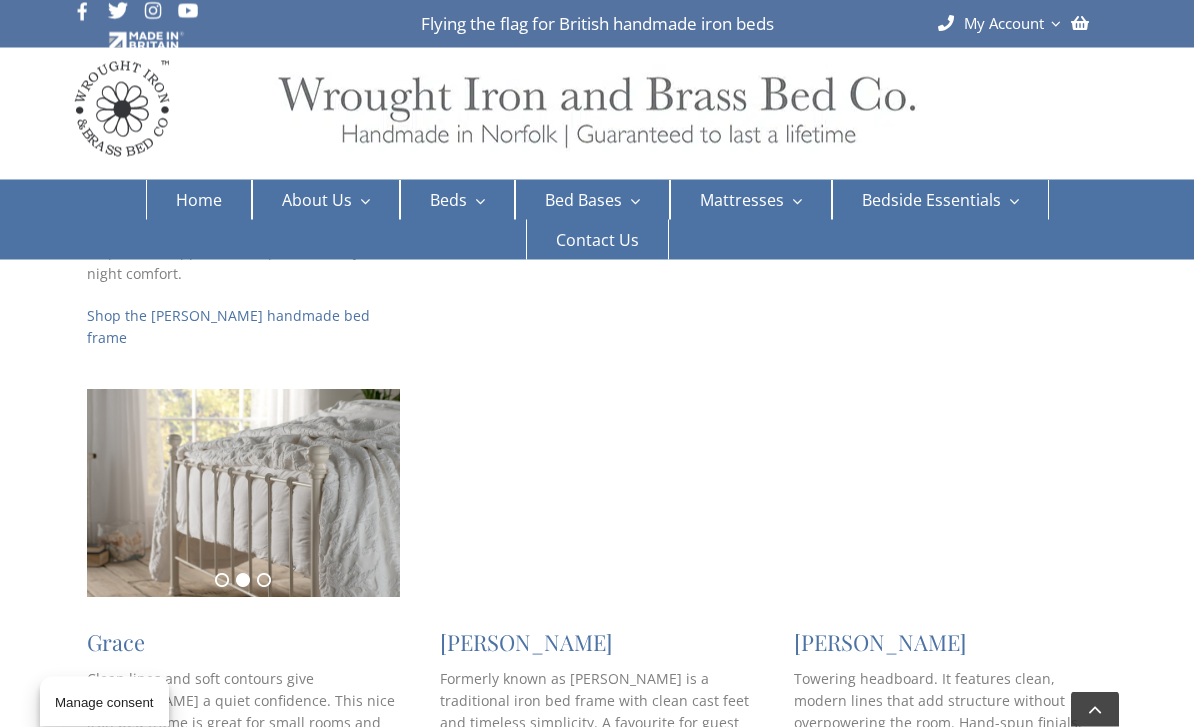scroll, scrollTop: 862, scrollLeft: 0, axis: vertical 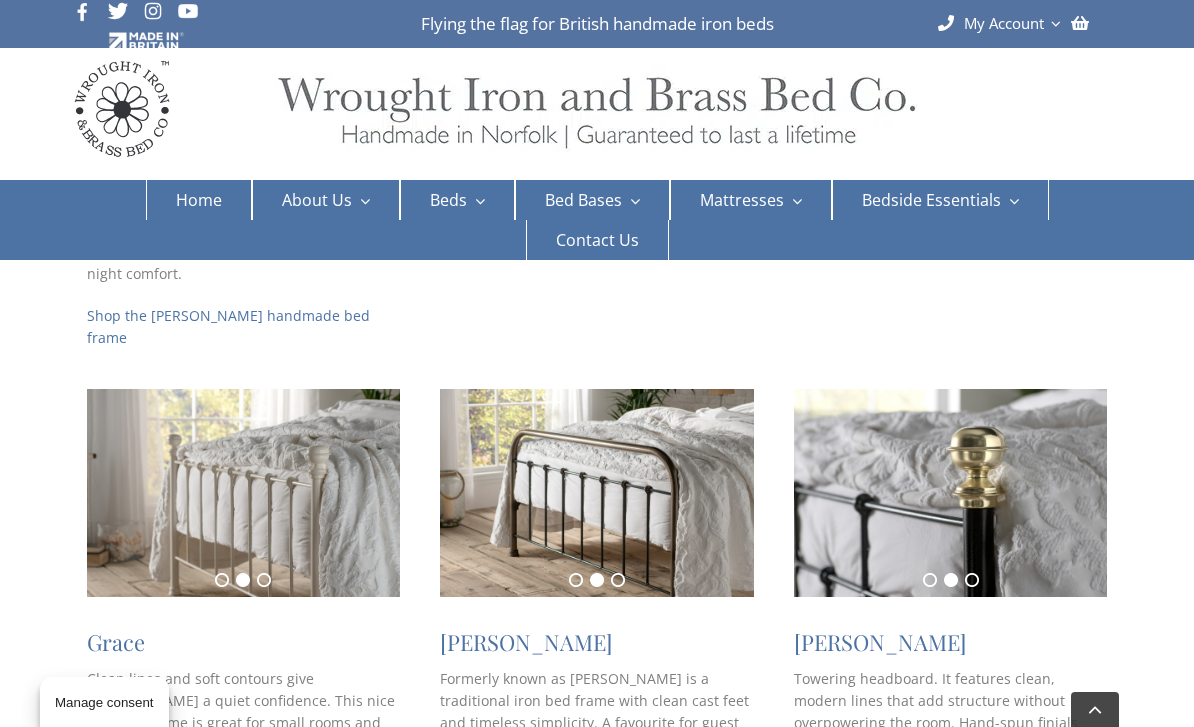 click on "[PERSON_NAME]" at bounding box center [526, 642] 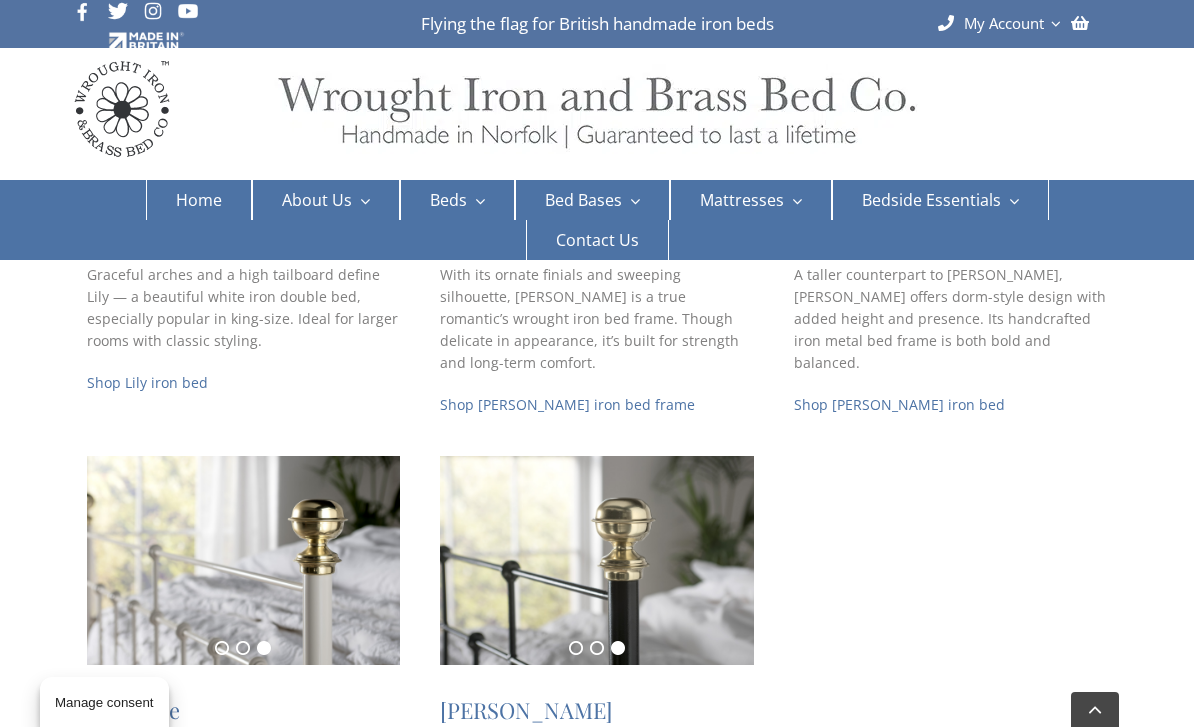 scroll, scrollTop: 1809, scrollLeft: 0, axis: vertical 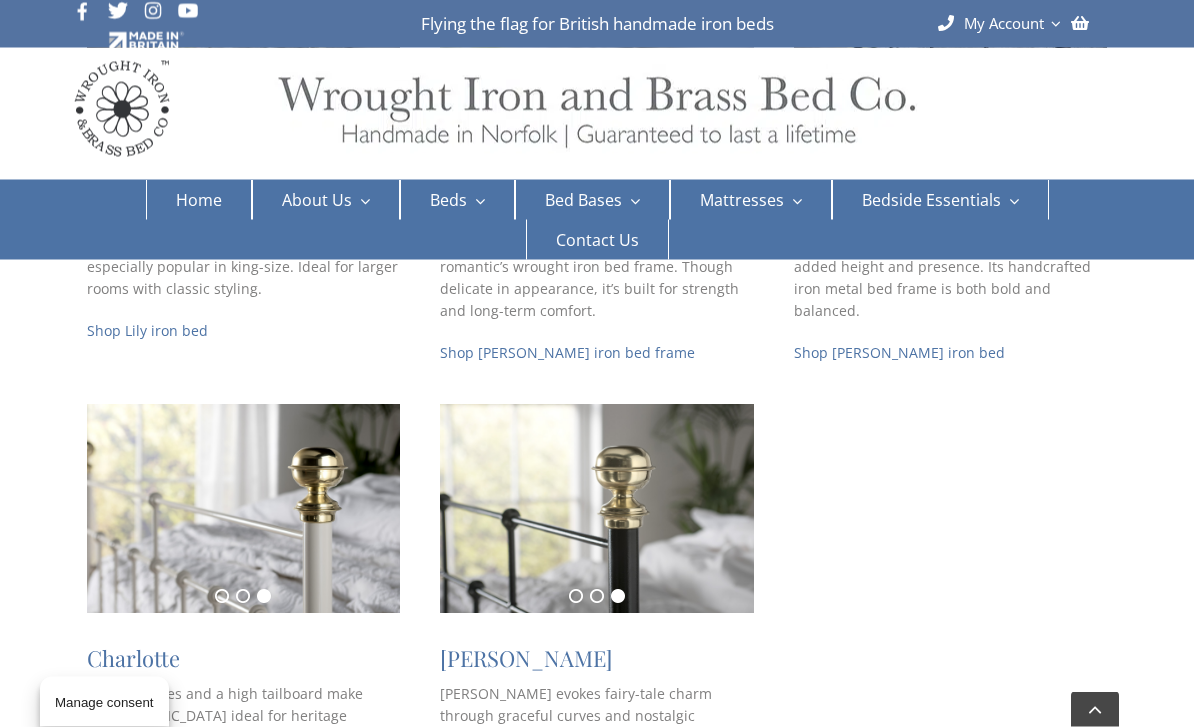 click on "Handcrafted Iron Bed –  Built to Last in Britain
Explore our collection of handcrafted iron beds, built with strength, elegance, and time-honoured craftsmanship. Each metal bed frame is made to order in our Norfolk workshop, using solid British steel and traditional blacksmithing techniques. The result is a bed that’s strong, quiet, and full of character — offering timeless style and long-lasting comfort for both modern and classic interiors.
Every bed can be customised to suit your space, with a choice of sizes, colours, and base types. Whether you’re after a classic double iron bed or a cast iron-style frame with a bespoke finish, we’ll build yours by hand with care and precision.
Learn about FSC ® -certified wood used in our bed bases and sluts
1 2 3 4
New Arrival: The Archie
Shop the Archie handmade bed frame
1 2 3 4 5 6
The Inca
Shop Inca iron bed  frame
1 2 3
Sophie
Shop Sophie bed frame
1 2 3
Grace
Shop Grace bed  frame
1 2 3
Edward
1 2 3" at bounding box center [596, -307] 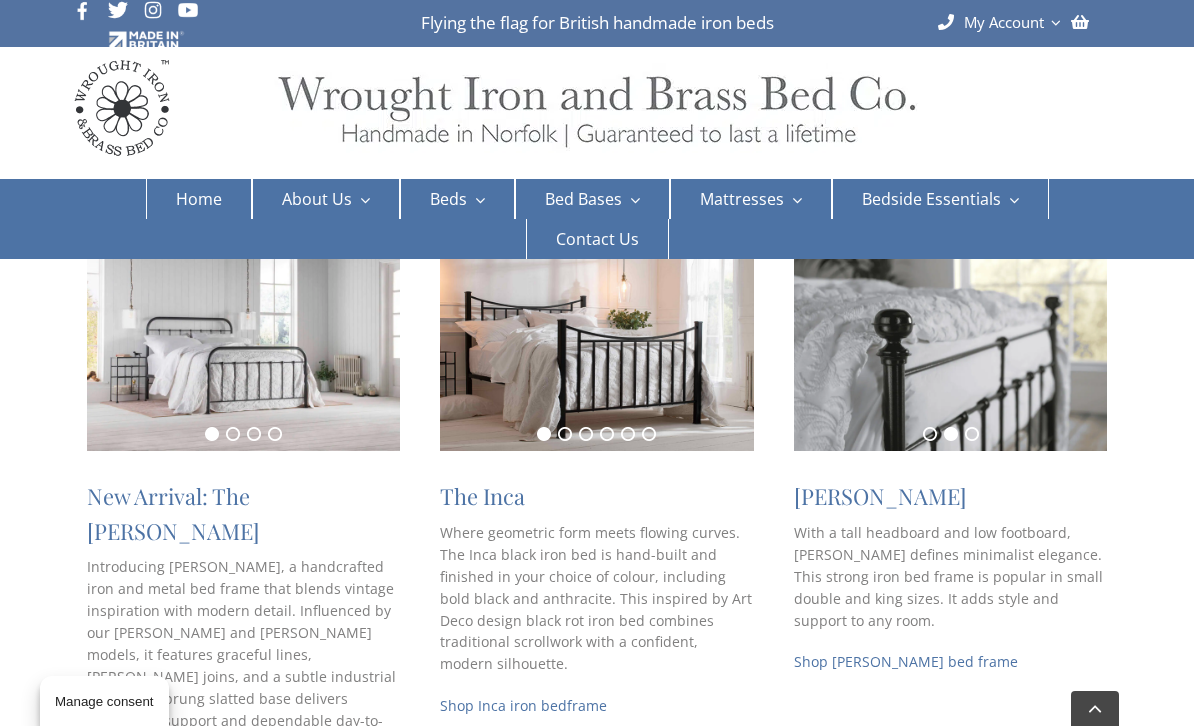 scroll, scrollTop: 393, scrollLeft: 0, axis: vertical 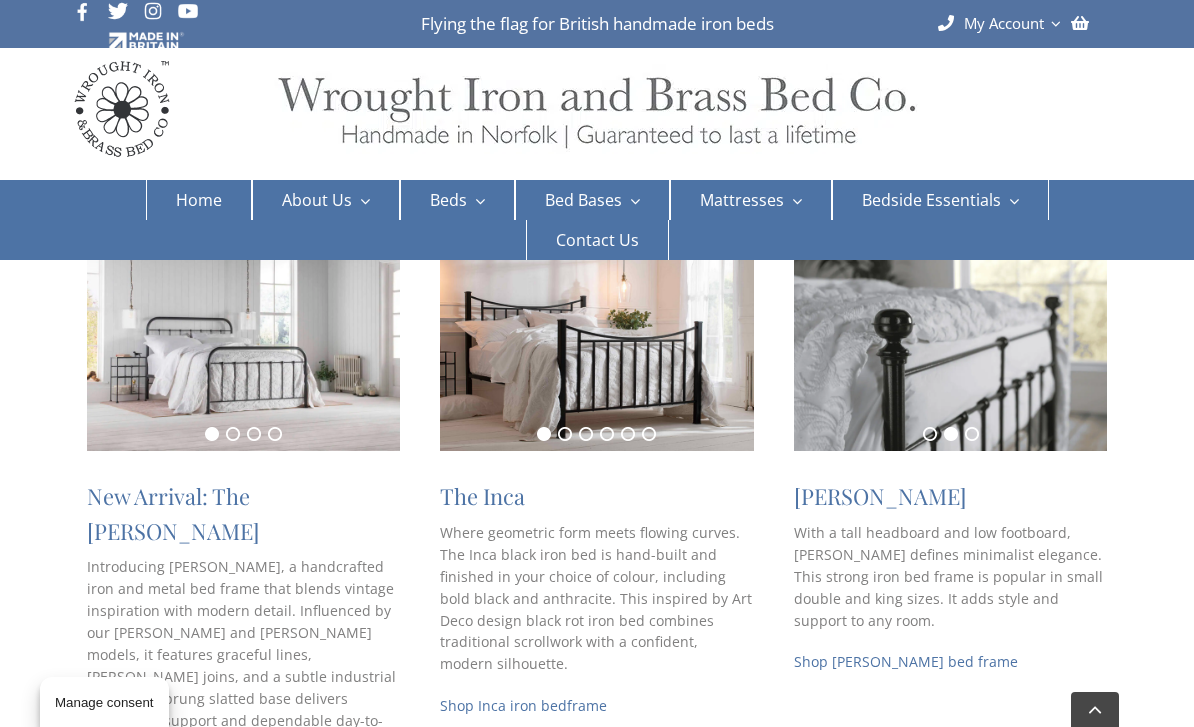 click at bounding box center (950, 347) 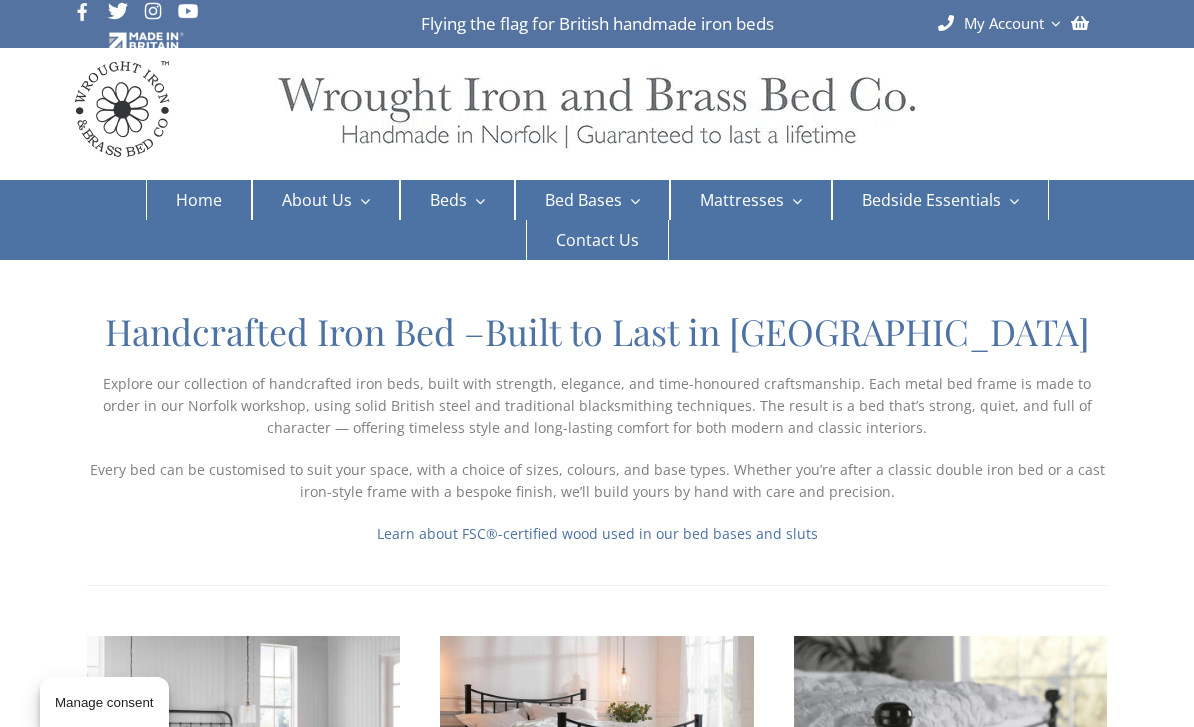 scroll, scrollTop: 393, scrollLeft: 0, axis: vertical 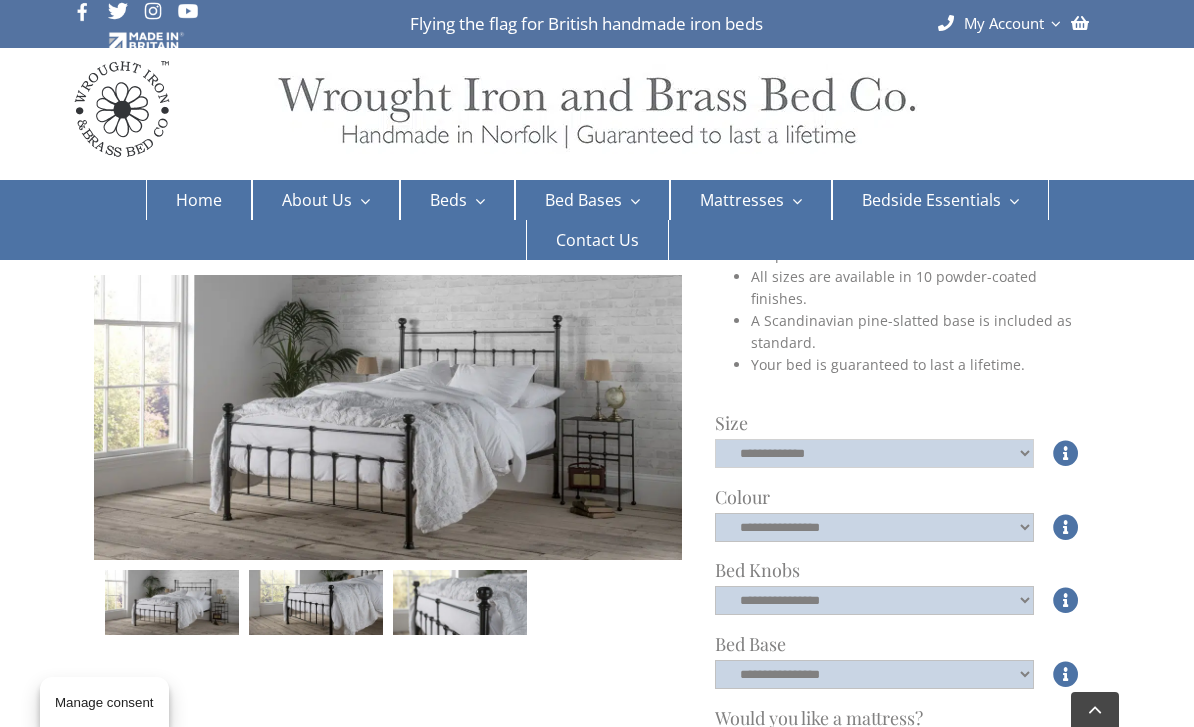 click on "**********" 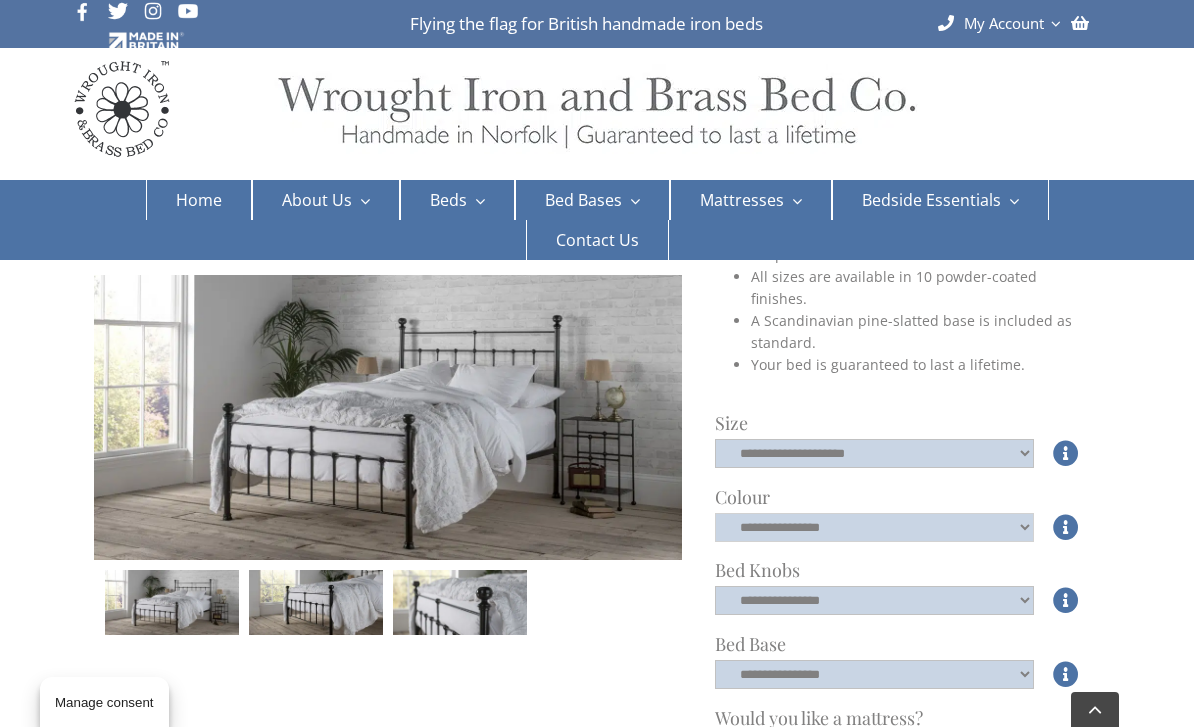 click on "**********" 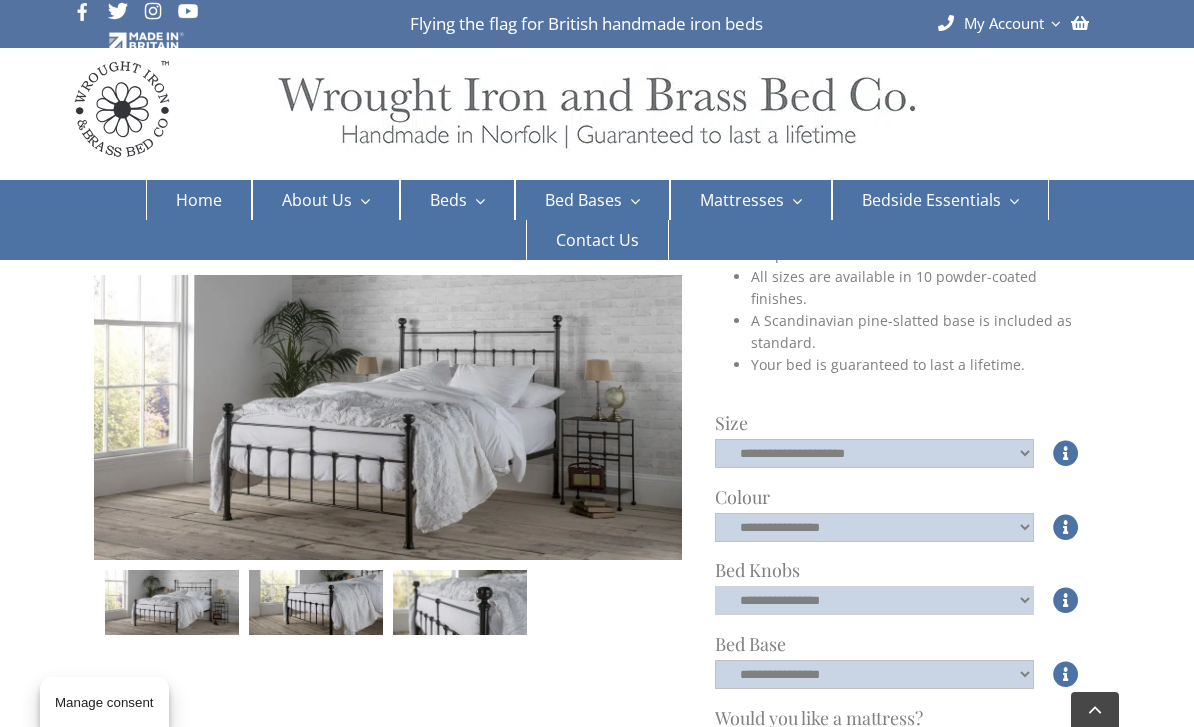 click on "**********" 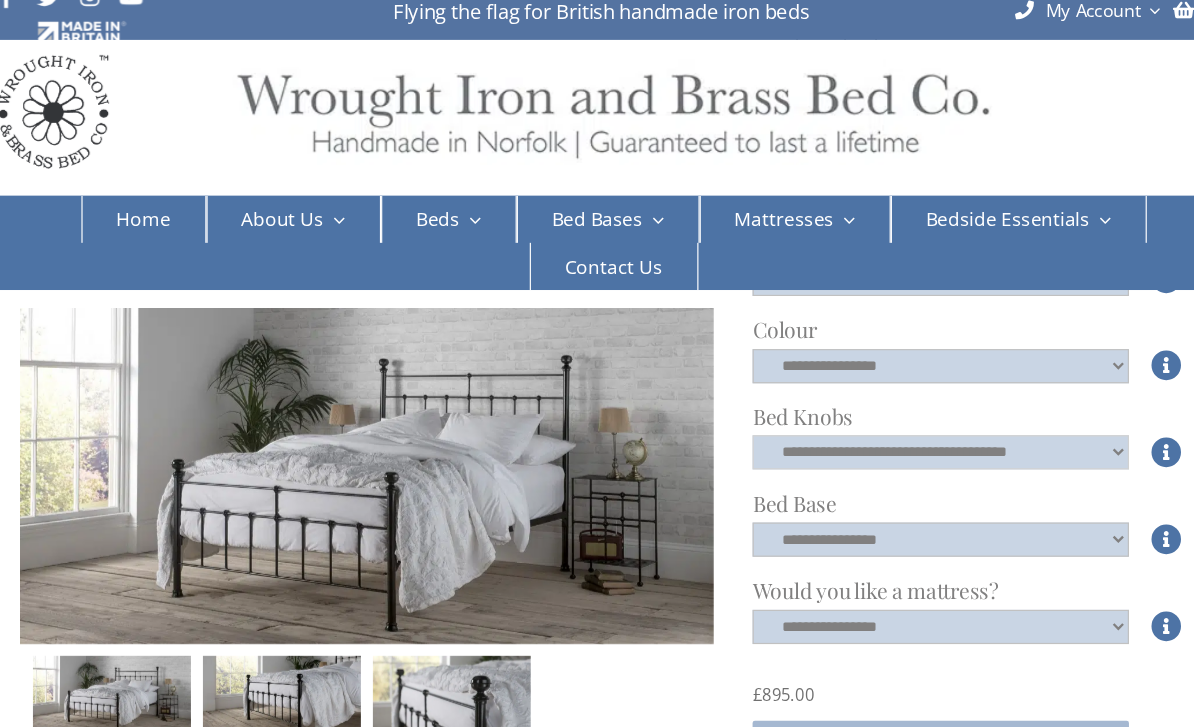 scroll, scrollTop: 700, scrollLeft: 0, axis: vertical 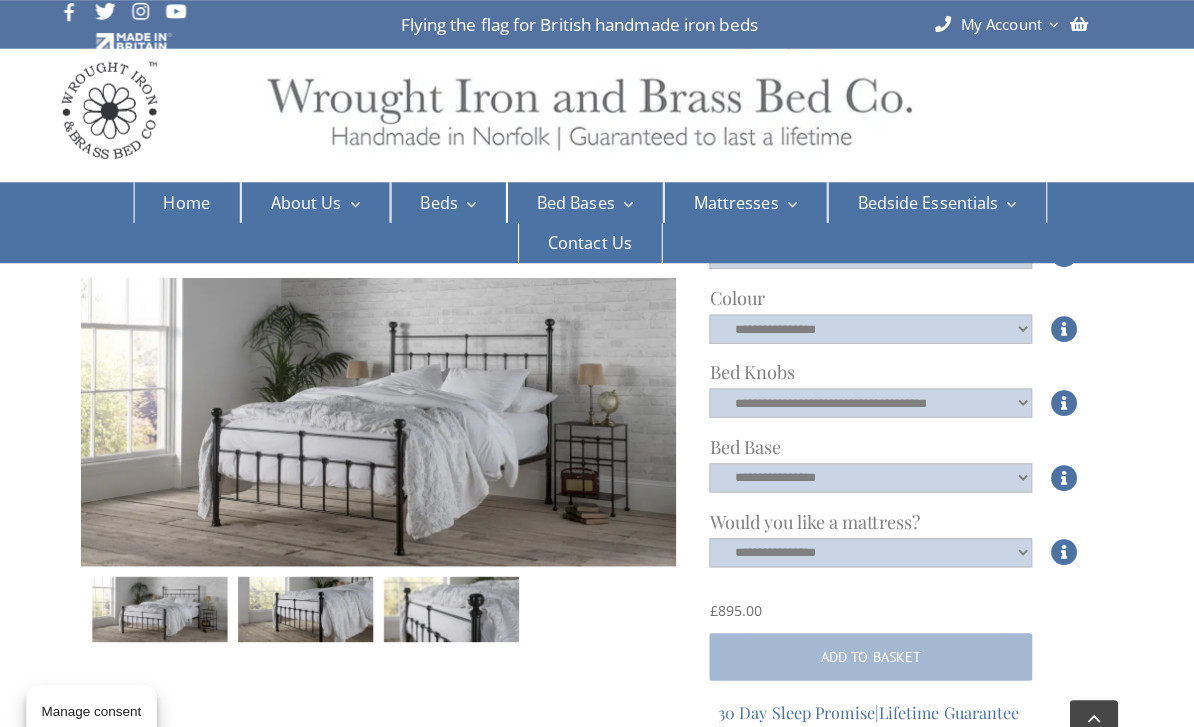 click on "[PERSON_NAME] all reviews
Our [PERSON_NAME] bed is a classic wrought iron bed design that delicately balances the grandeur of a tall headboard with a more restrained low tailboard. The final effect is solid yet sophisticated, traditional but with a contemporary, minimalist twist, making it one of our most versatile and popular beds.
Equally suited to master or guest bedrooms, the shorter tailboard allows a bit more wiggle room for taller sleepers and a less imposing presence in smaller rooms.
As part of our  [PERSON_NAME] and Partners collection , we offer FREE Assembly and FREE Delivery with our [PERSON_NAME] Bed.
Available in all standard UK sizes as well as bespoke sizes.
All sizes are available in 10 powder-coated finishes.
A Scandinavian pine-slatted base is included as standard.
Your bed is guaranteed to last a lifetime.
Size
Size" at bounding box center (597, 1469) 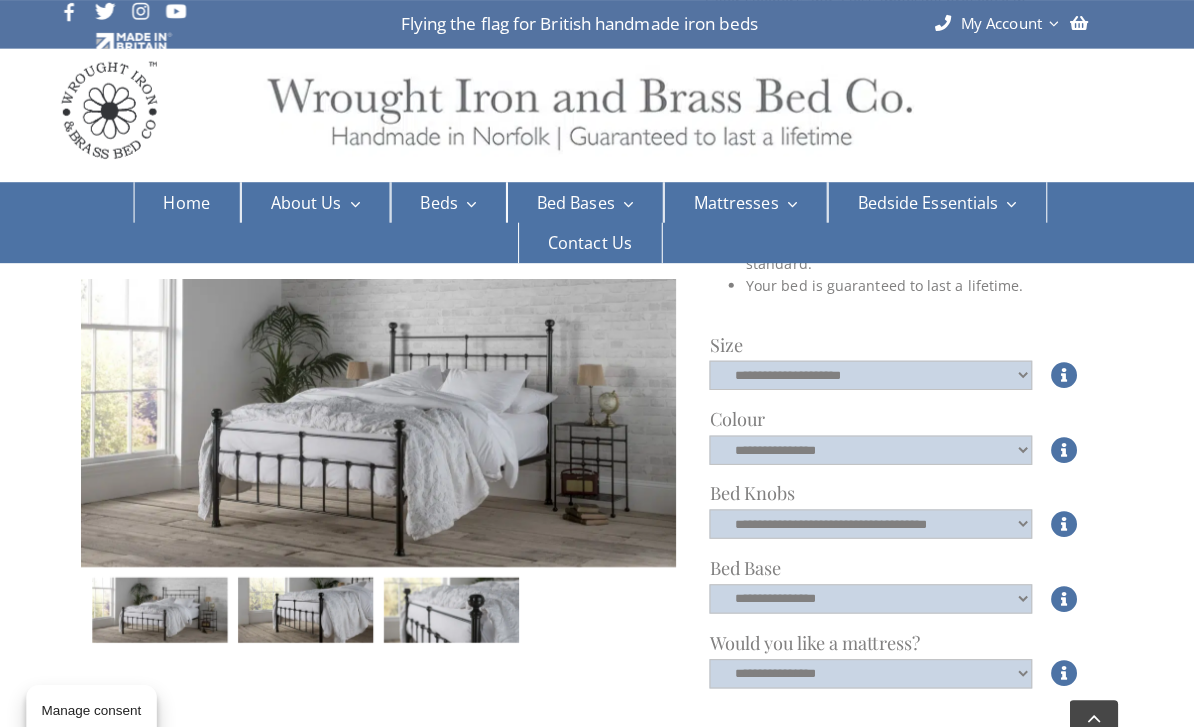 scroll, scrollTop: 627, scrollLeft: 0, axis: vertical 